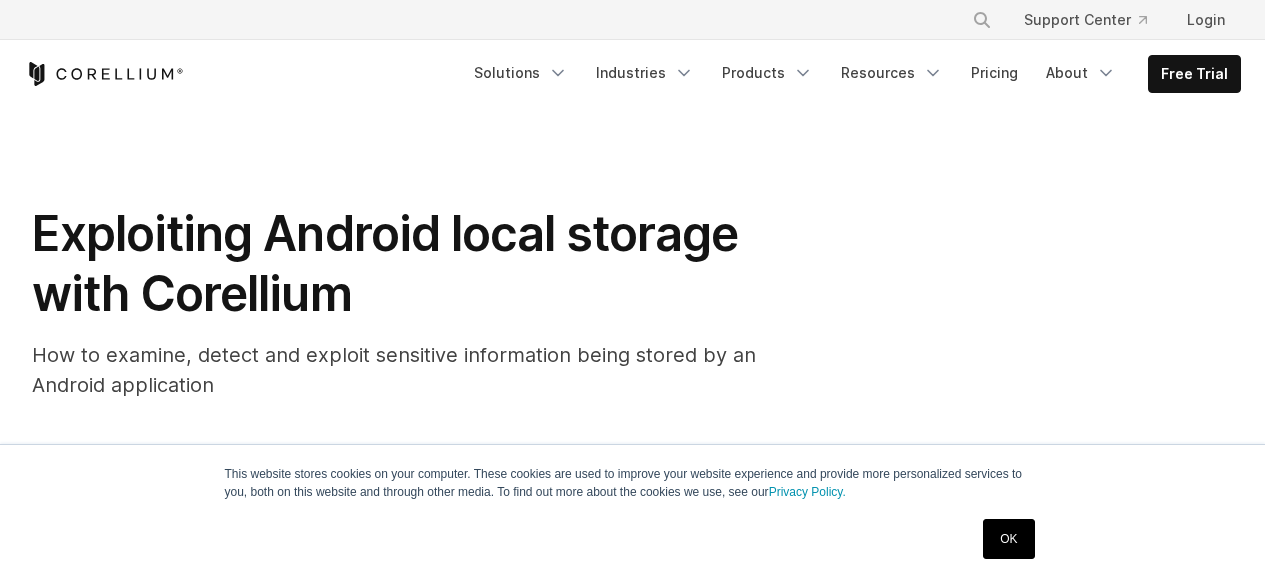 scroll, scrollTop: 800, scrollLeft: 0, axis: vertical 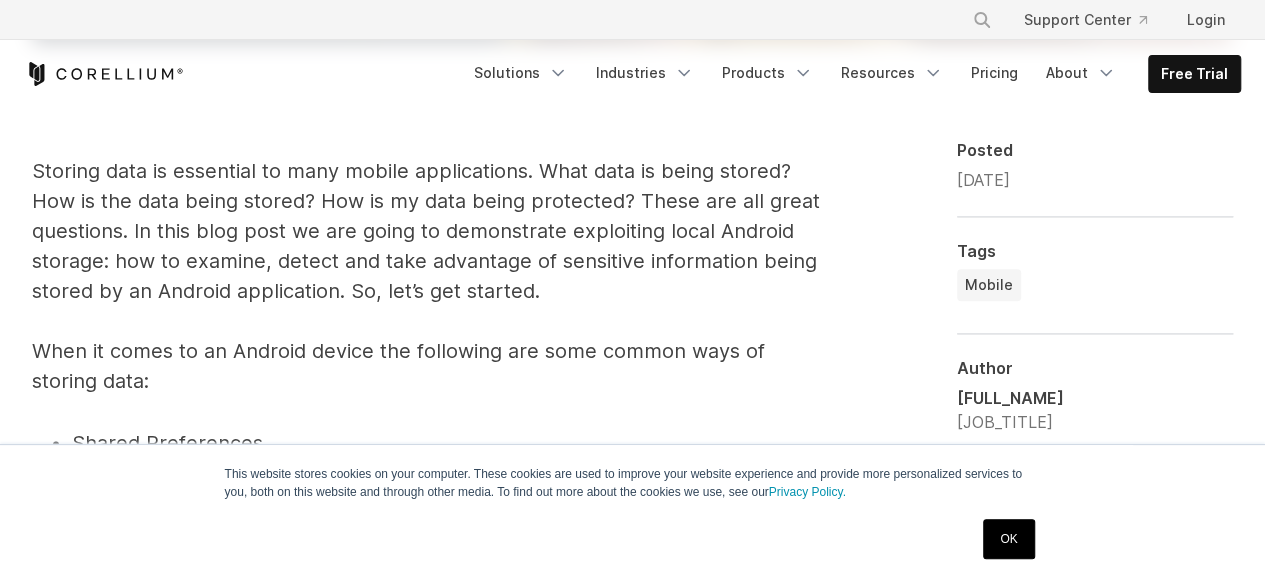 click on "Storing data is essential to many mobile applications. What data is being stored? How is the data being stored? How is my data being protected? These are all great questions. In this blog post we are going to demonstrate exploiting local Android storage: how to examine, detect and take advantage of sensitive information being stored by an Android application. So, let’s get started. When it comes to an Android device the following are some common ways of storing data:" at bounding box center [427, 276] 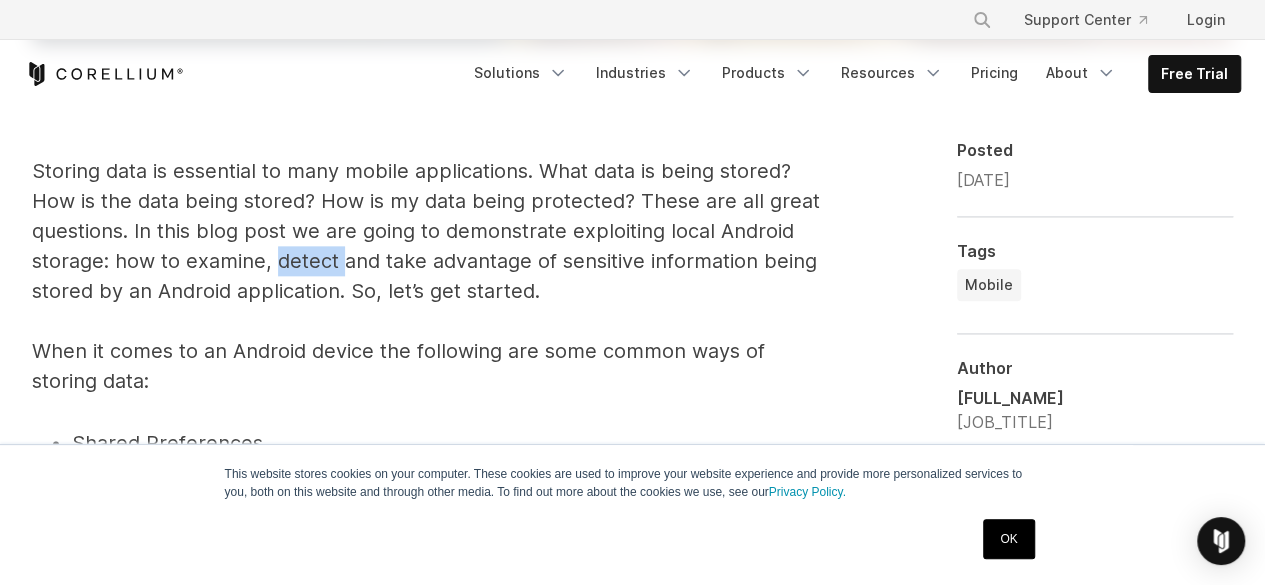 click on "Storing data is essential to many mobile applications. What data is being stored? How is the data being stored? How is my data being protected? These are all great questions. In this blog post we are going to demonstrate exploiting local Android storage: how to examine, detect and take advantage of sensitive information being stored by an Android application. So, let’s get started. When it comes to an Android device the following are some common ways of storing data:" at bounding box center [427, 276] 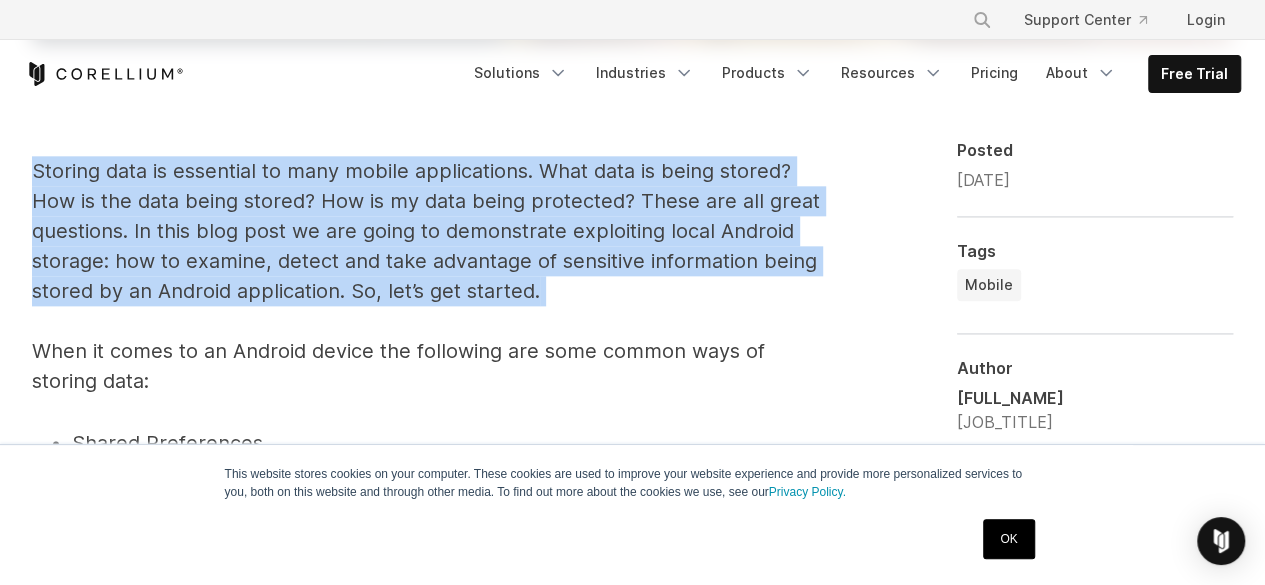 click on "Storing data is essential to many mobile applications. What data is being stored? How is the data being stored? How is my data being protected? These are all great questions. In this blog post we are going to demonstrate exploiting local Android storage: how to examine, detect and take advantage of sensitive information being stored by an Android application. So, let’s get started. When it comes to an Android device the following are some common ways of storing data:" at bounding box center (427, 276) 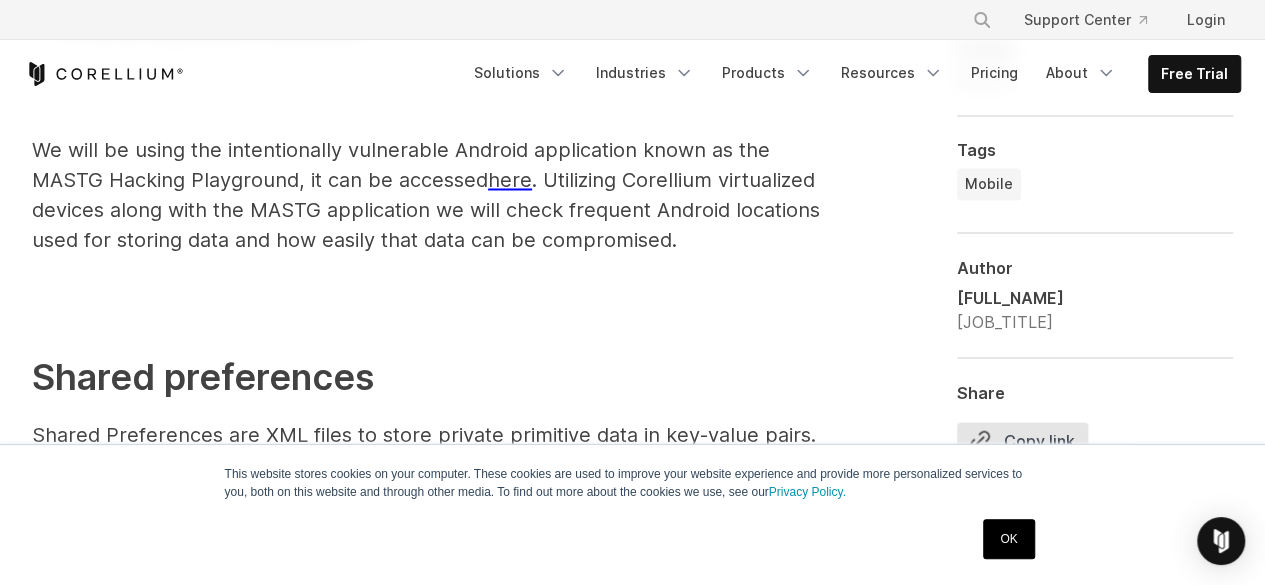 scroll, scrollTop: 1600, scrollLeft: 0, axis: vertical 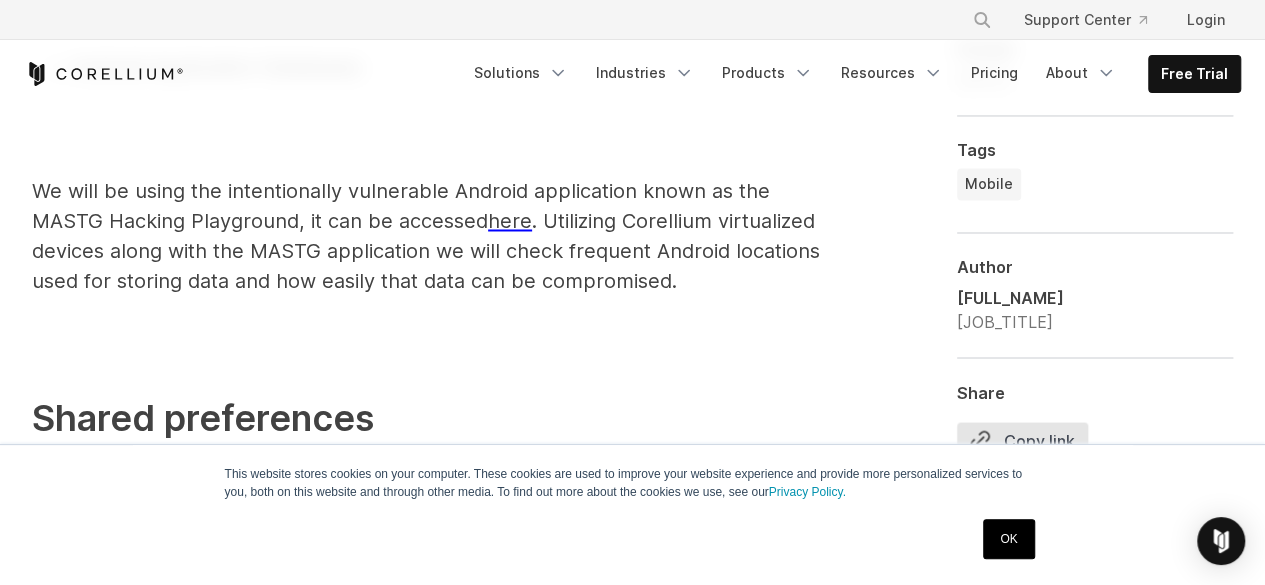 click on "We will be using the intentionally vulnerable Android application known as the MASTG Hacking Playground, it can be accessed here . Utilizing Corellium virtualized devices along with the MASTG application we will check frequent Android locations used for storing data and how easily that data can be compromised." at bounding box center (427, 236) 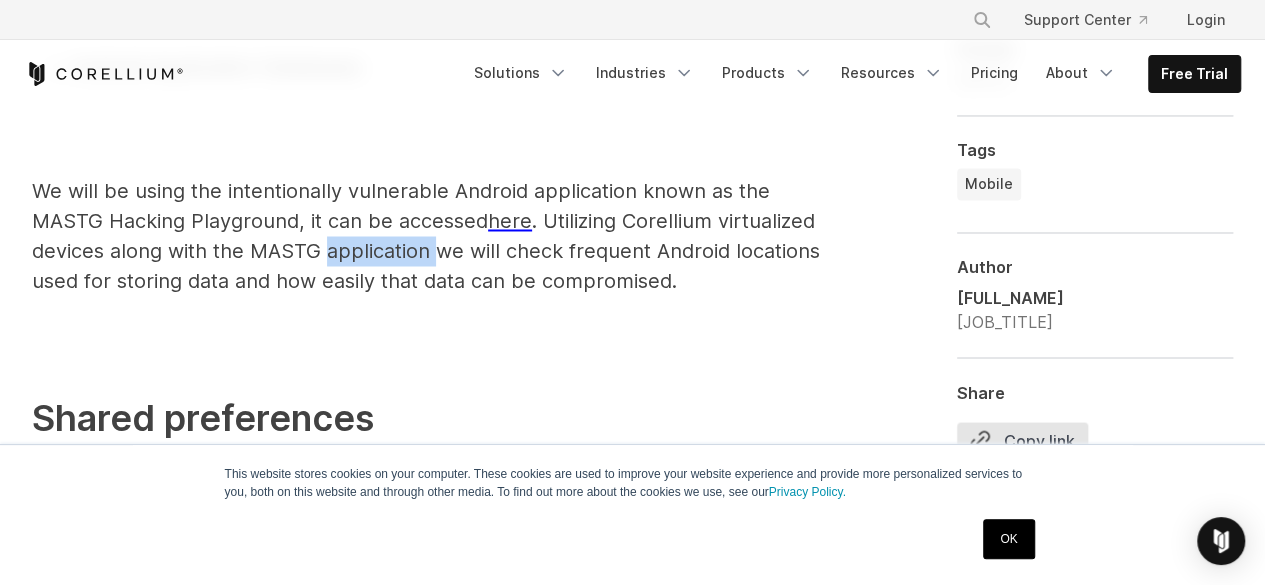 click on "We will be using the intentionally vulnerable Android application known as the MASTG Hacking Playground, it can be accessed  here . Utilizing Corellium virtualized devices along with the MASTG application we will check frequent Android locations used for storing data and how easily that data can be compromised." at bounding box center (427, 236) 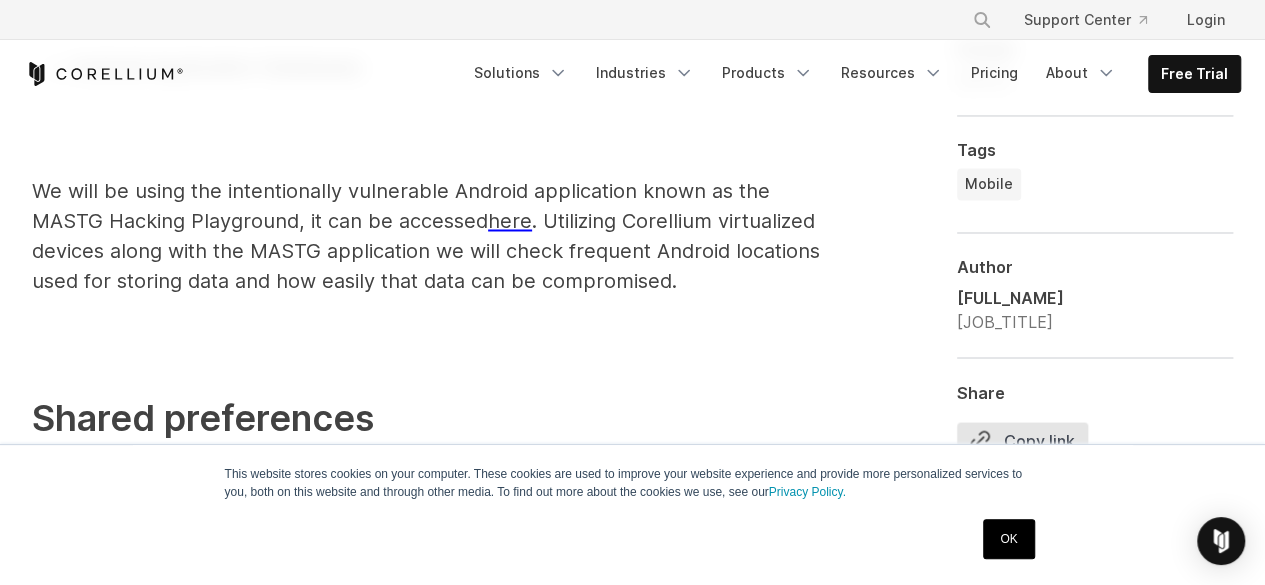 click on "We will be using the intentionally vulnerable Android application known as the MASTG Hacking Playground, it can be accessed  here . Utilizing Corellium virtualized devices along with the MASTG application we will check frequent Android locations used for storing data and how easily that data can be compromised." at bounding box center (427, 236) 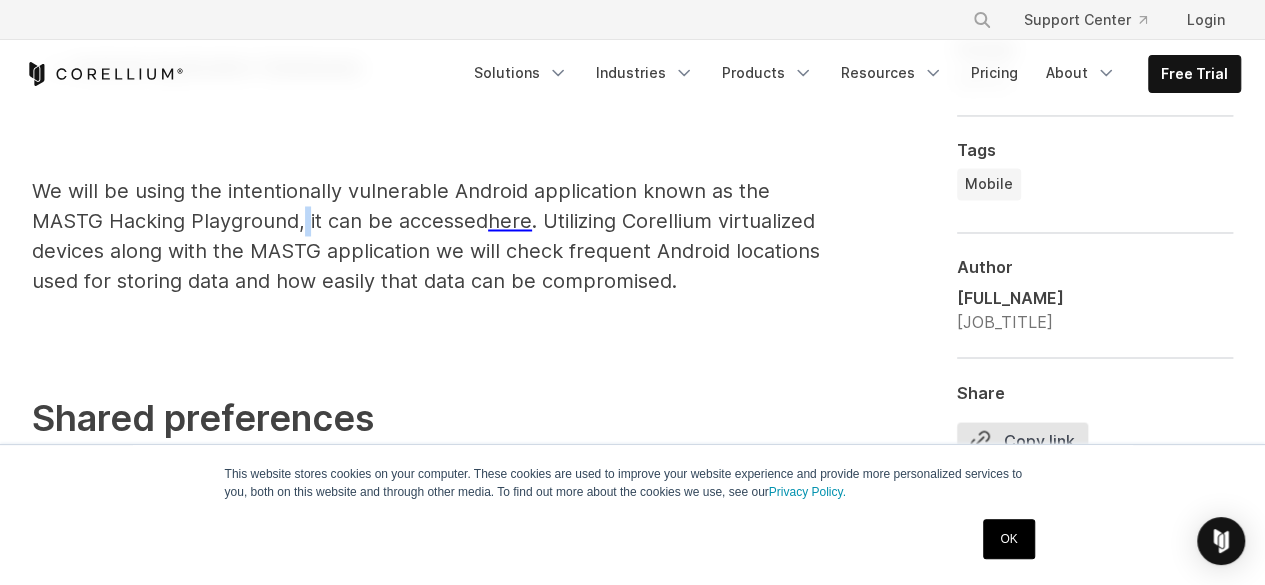 click on "We will be using the intentionally vulnerable Android application known as the MASTG Hacking Playground, it can be accessed  here . Utilizing Corellium virtualized devices along with the MASTG application we will check frequent Android locations used for storing data and how easily that data can be compromised." at bounding box center [427, 236] 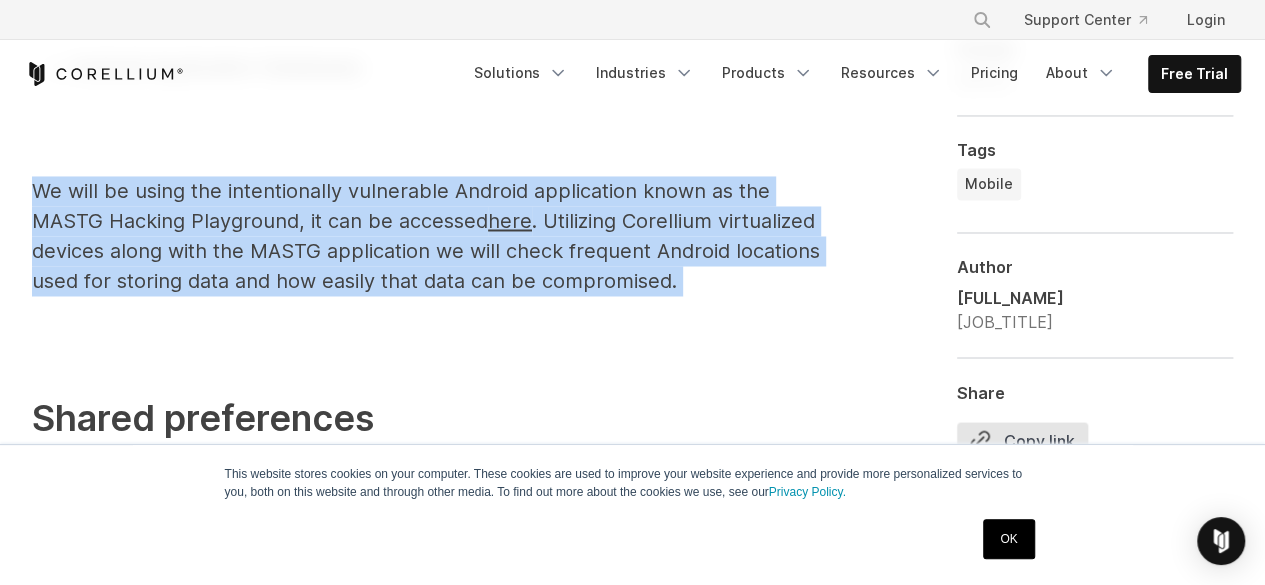 click on "We will be using the intentionally vulnerable Android application known as the MASTG Hacking Playground, it can be accessed  here . Utilizing Corellium virtualized devices along with the MASTG application we will check frequent Android locations used for storing data and how easily that data can be compromised." at bounding box center [427, 236] 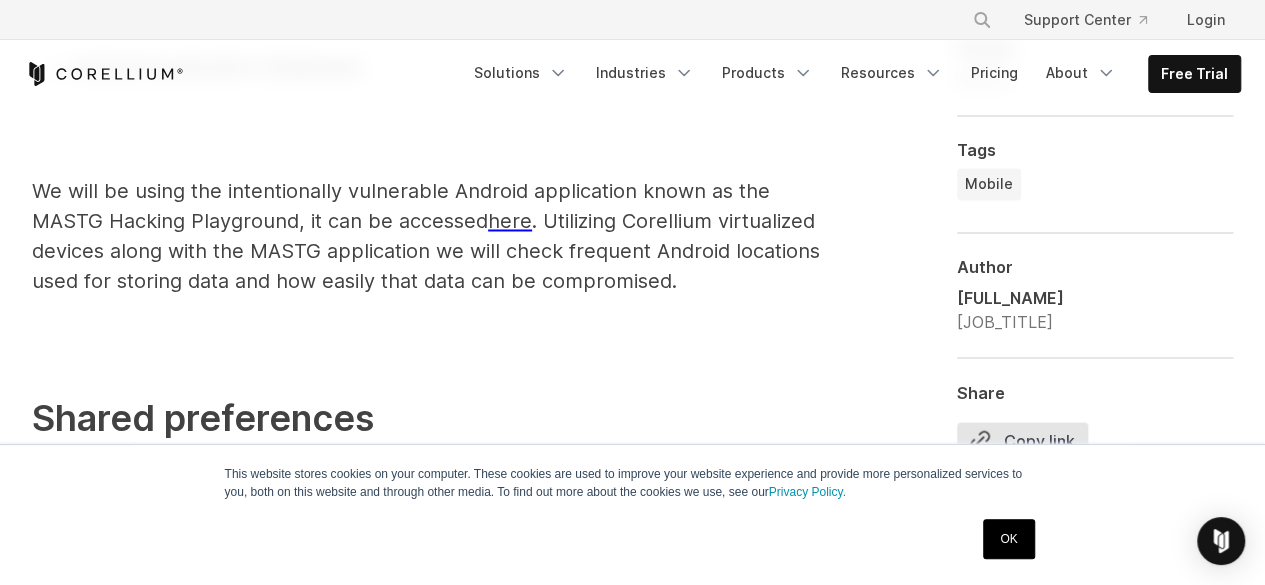 click on "here" at bounding box center [510, 221] 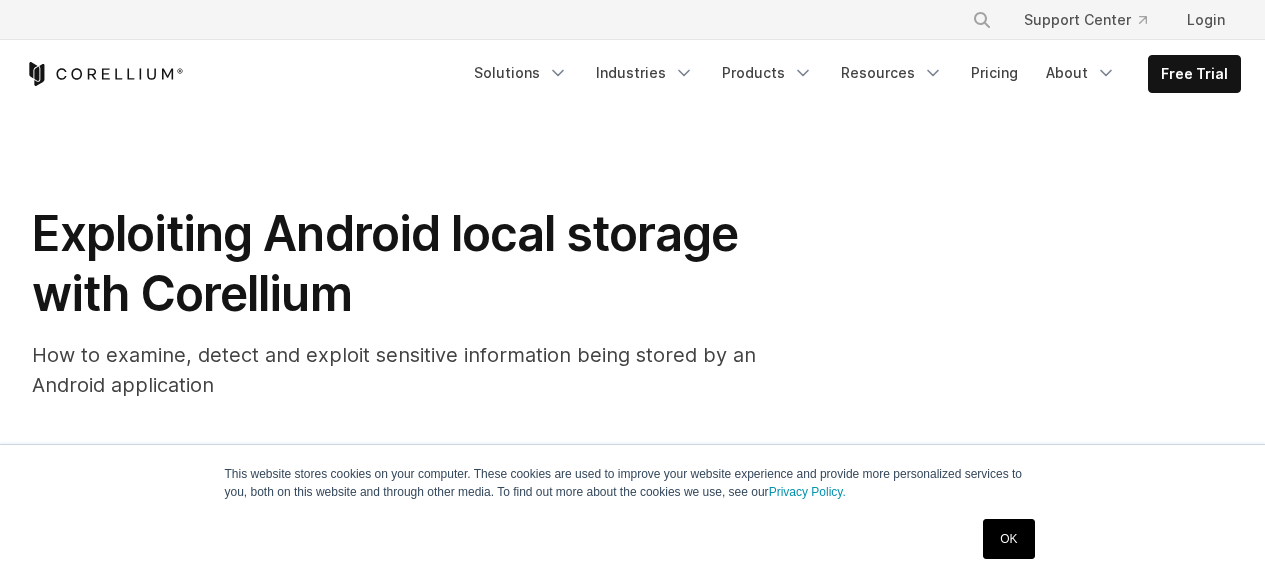 scroll, scrollTop: 1758, scrollLeft: 0, axis: vertical 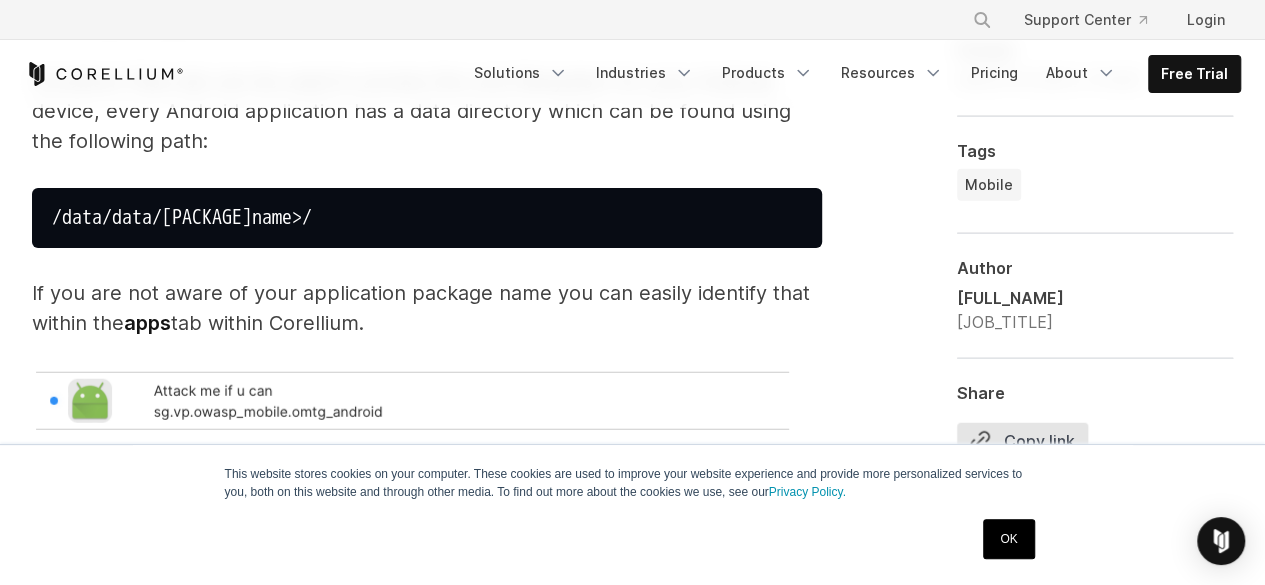 click on "If you are not aware of your application package name you can easily identify that within the apps tab within Corellium." at bounding box center (427, 308) 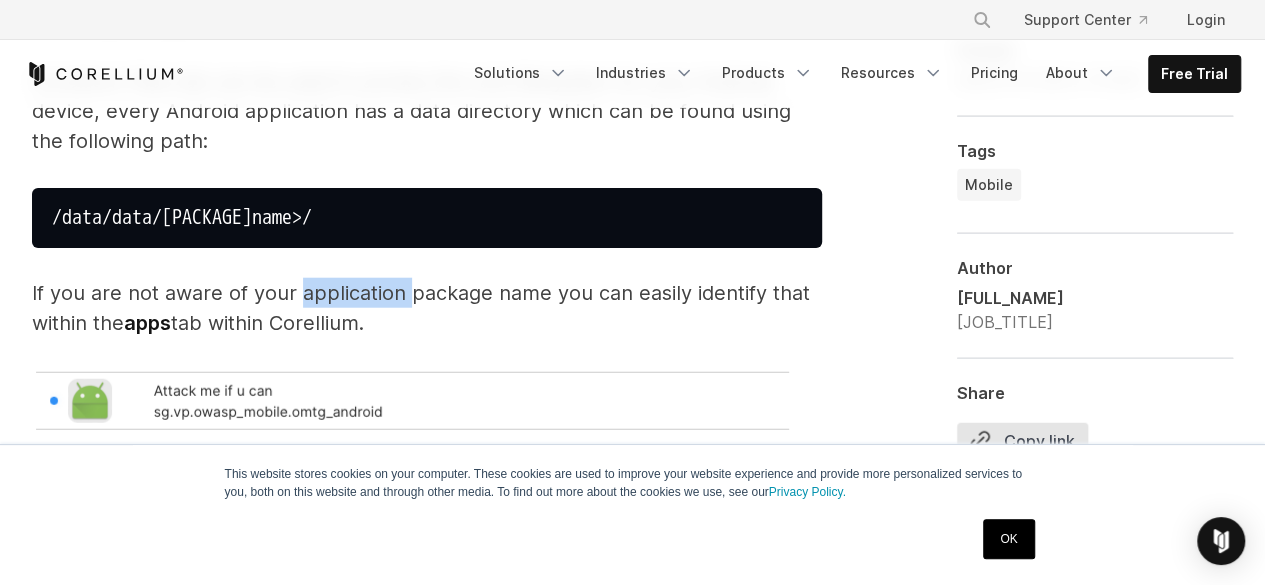 click on "If you are not aware of your application package name you can easily identify that within the apps tab within Corellium." at bounding box center [427, 308] 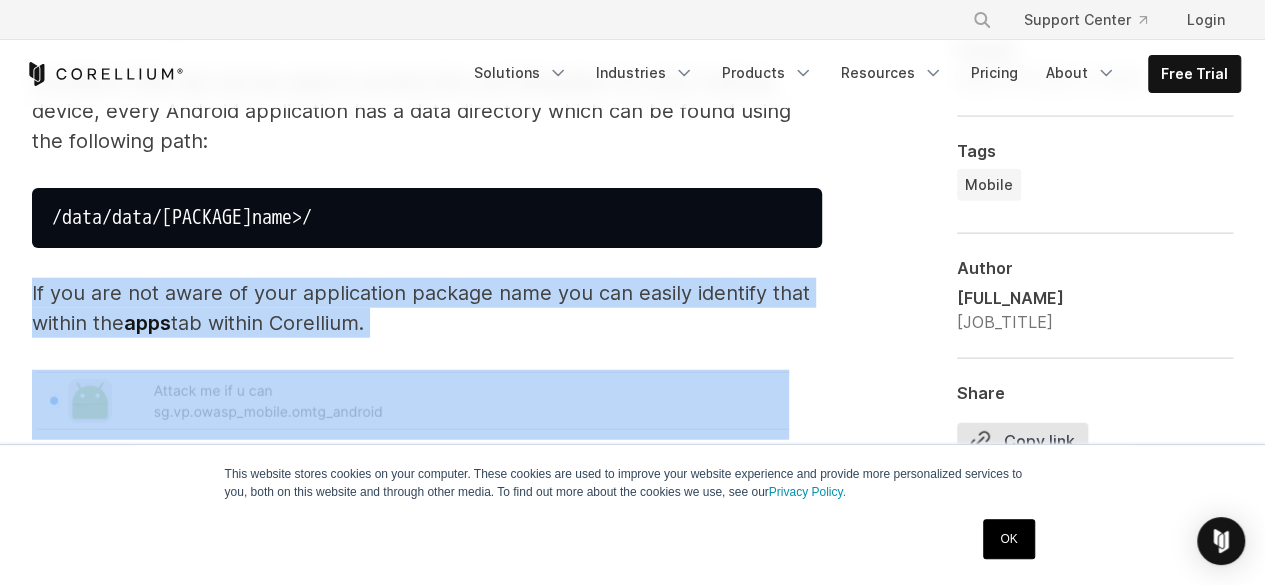 click on "If you are not aware of your application package name you can easily identify that within the apps tab within Corellium." at bounding box center [427, 308] 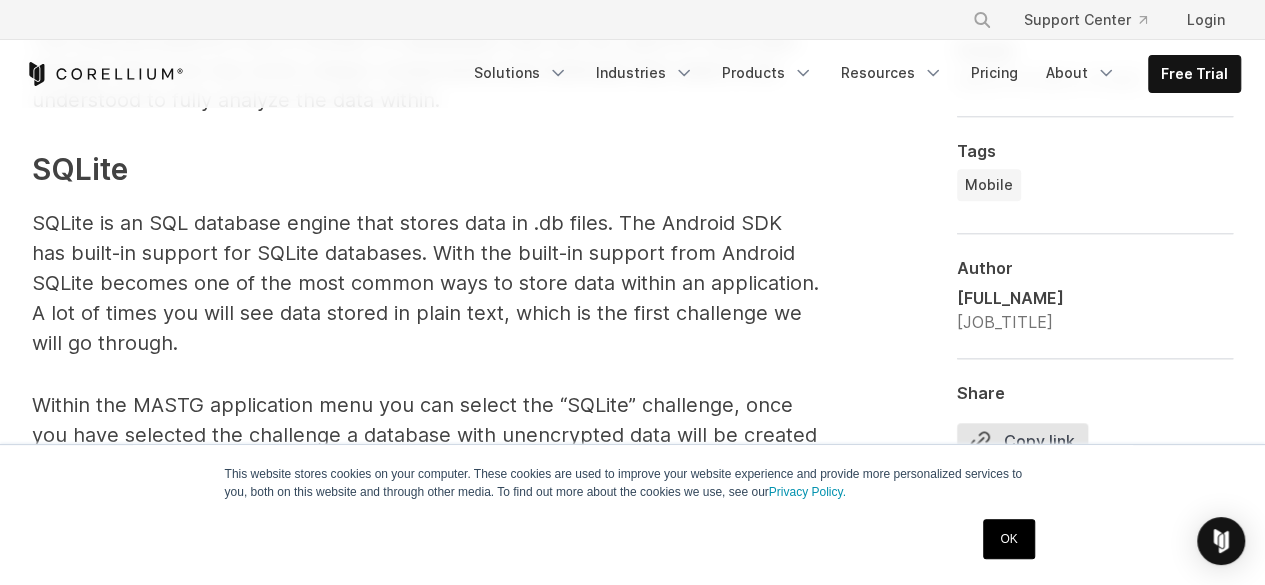 scroll, scrollTop: 4438, scrollLeft: 0, axis: vertical 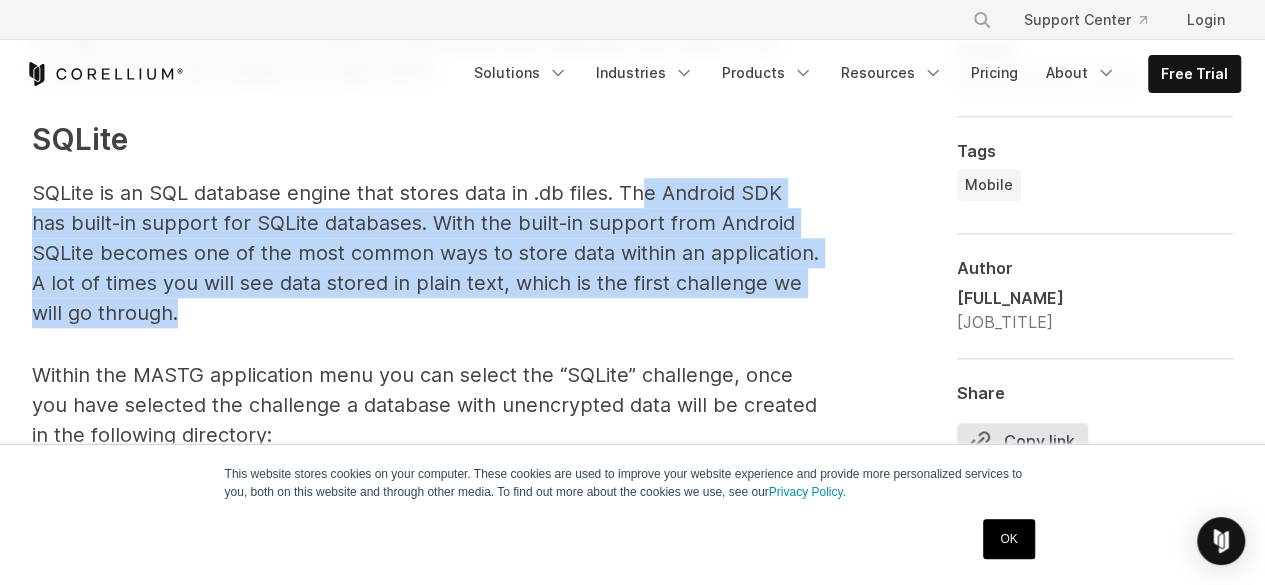 drag, startPoint x: 650, startPoint y: 187, endPoint x: 622, endPoint y: 315, distance: 131.02672 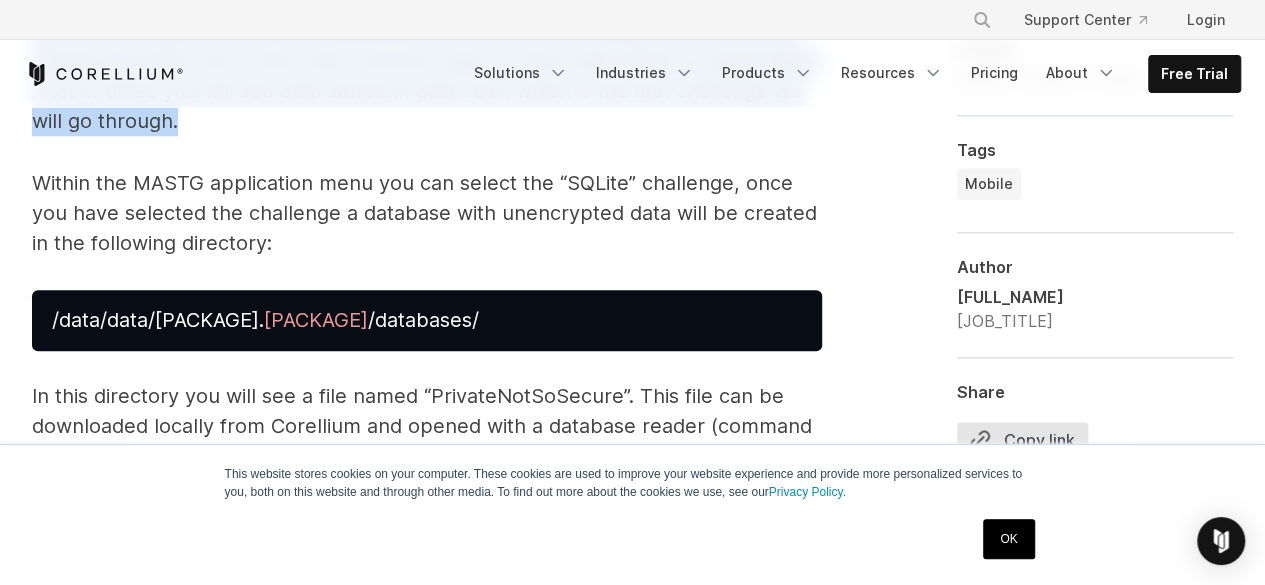 scroll, scrollTop: 4638, scrollLeft: 0, axis: vertical 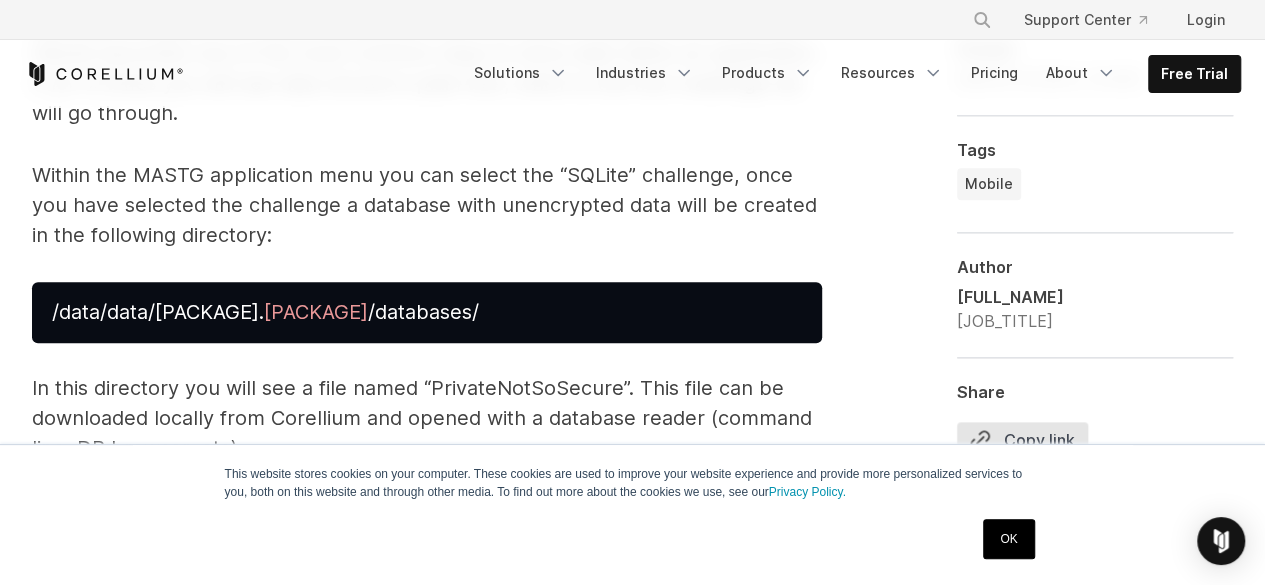 click on "Within the MASTG application menu you can select the “SQLite” challenge, once you have selected the challenge a database with unencrypted data will be created in the following directory:" at bounding box center (427, 205) 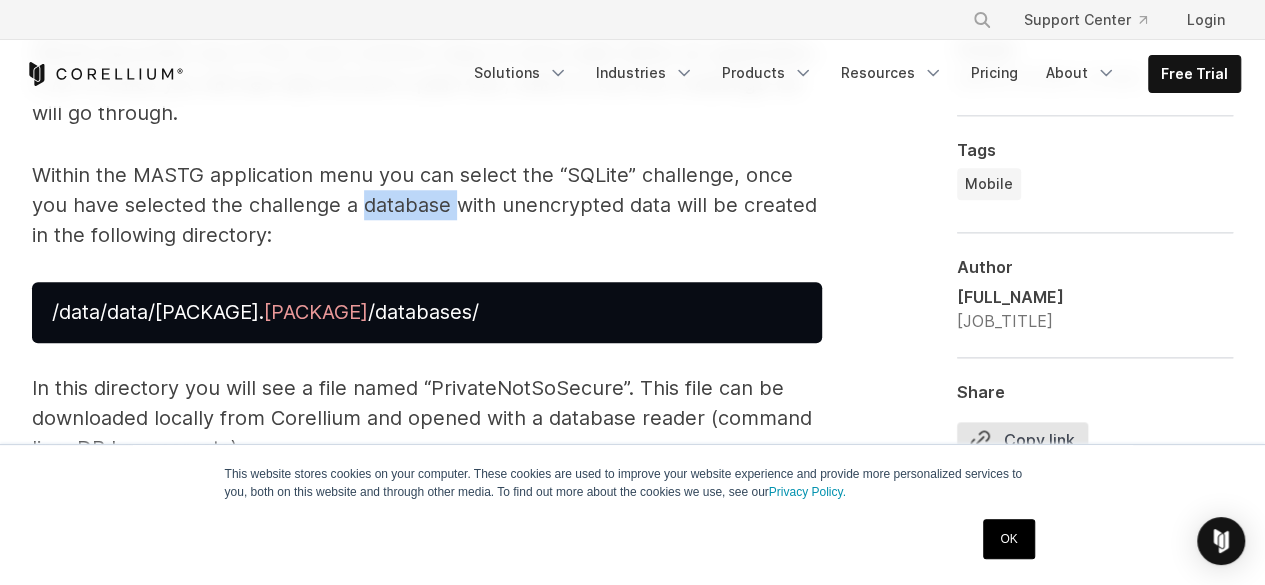 click on "Within the MASTG application menu you can select the “SQLite” challenge, once you have selected the challenge a database with unencrypted data will be created in the following directory:" at bounding box center [427, 205] 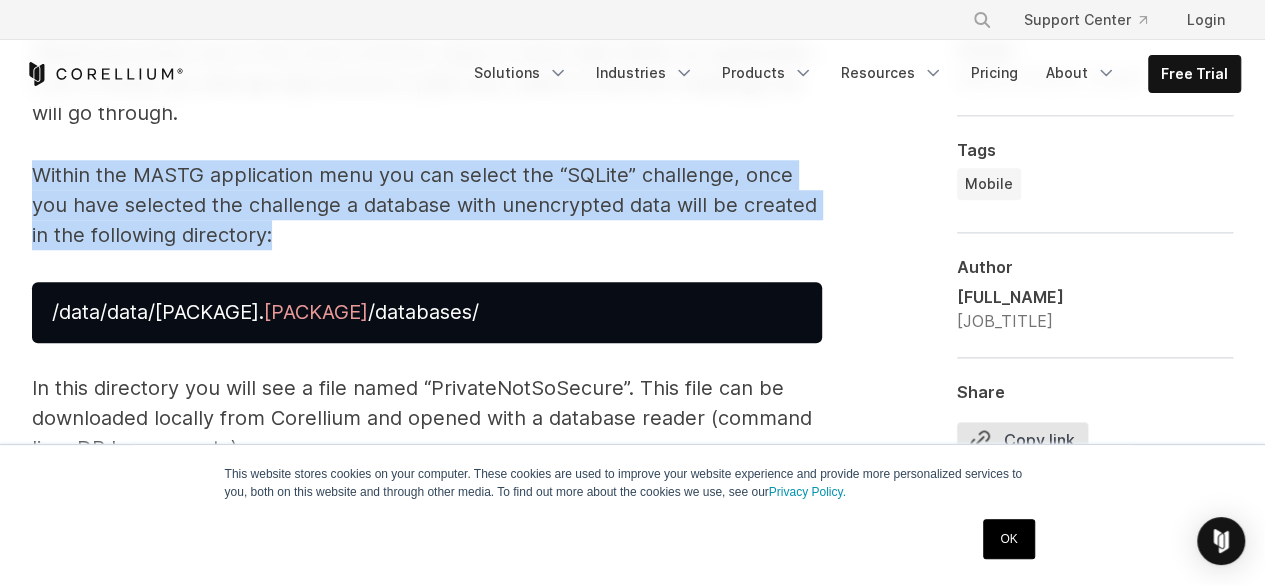 click on "Within the MASTG application menu you can select the “SQLite” challenge, once you have selected the challenge a database with unencrypted data will be created in the following directory:" at bounding box center [427, 205] 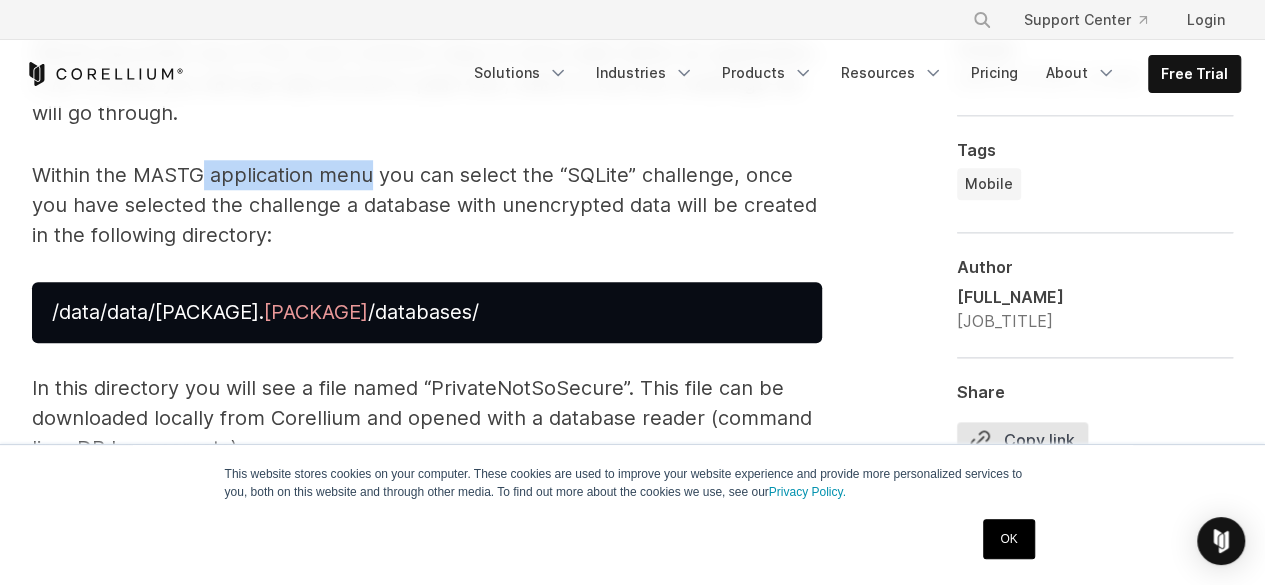 drag, startPoint x: 200, startPoint y: 180, endPoint x: 370, endPoint y: 171, distance: 170.23807 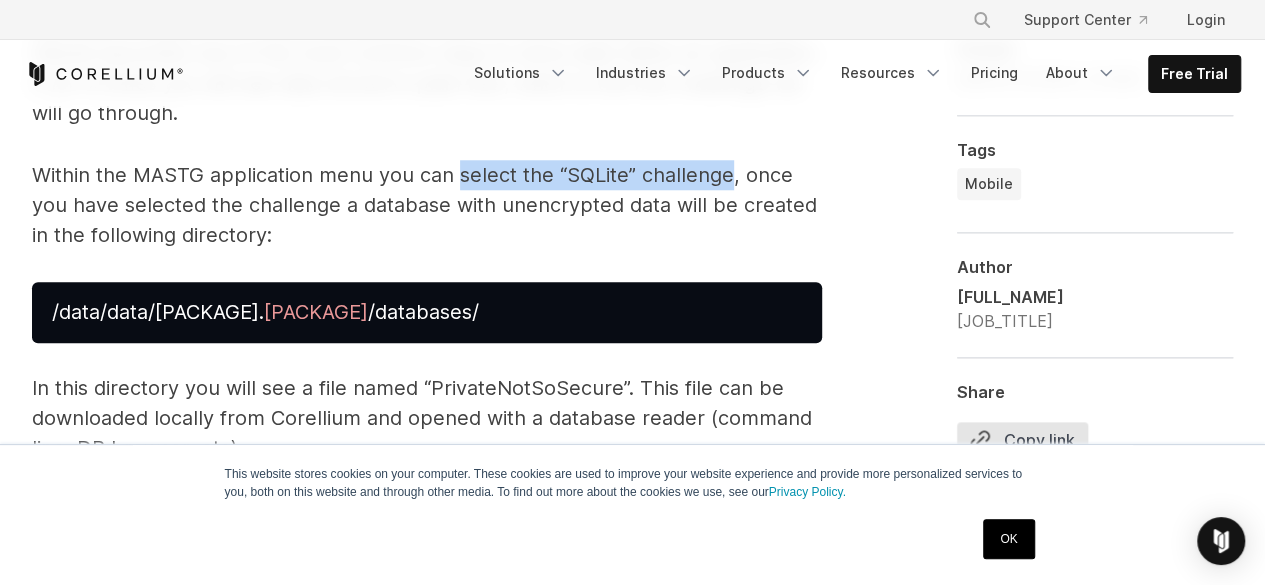 drag, startPoint x: 456, startPoint y: 171, endPoint x: 726, endPoint y: 173, distance: 270.00742 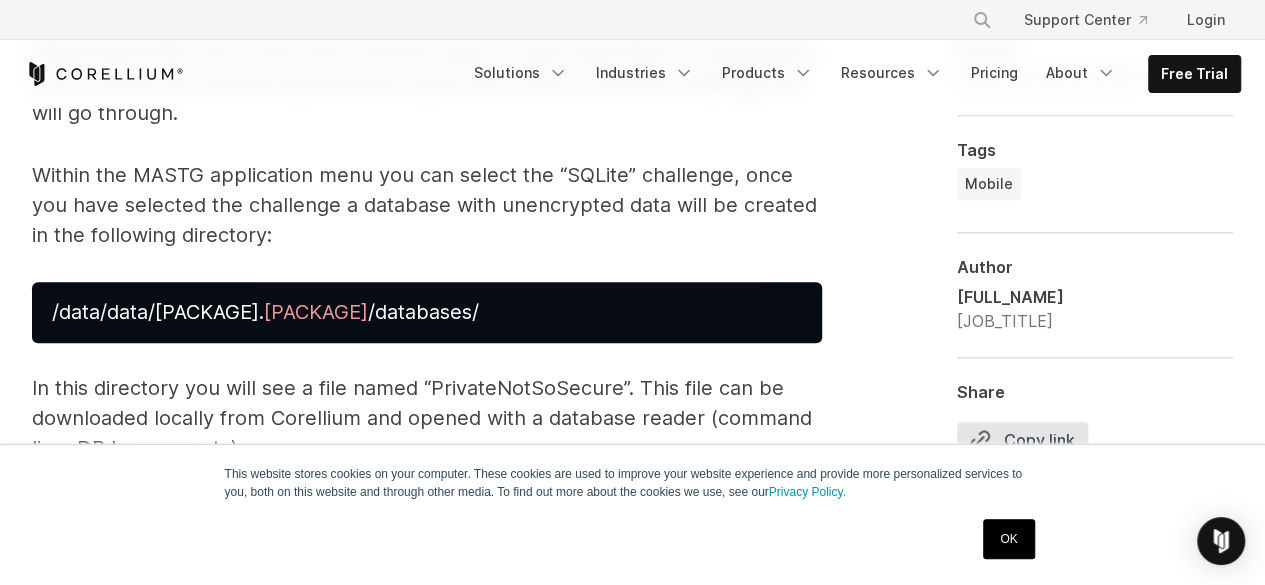 click on "Within the MASTG application menu you can select the “SQLite” challenge, once you have selected the challenge a database with unencrypted data will be created in the following directory:" at bounding box center (427, 205) 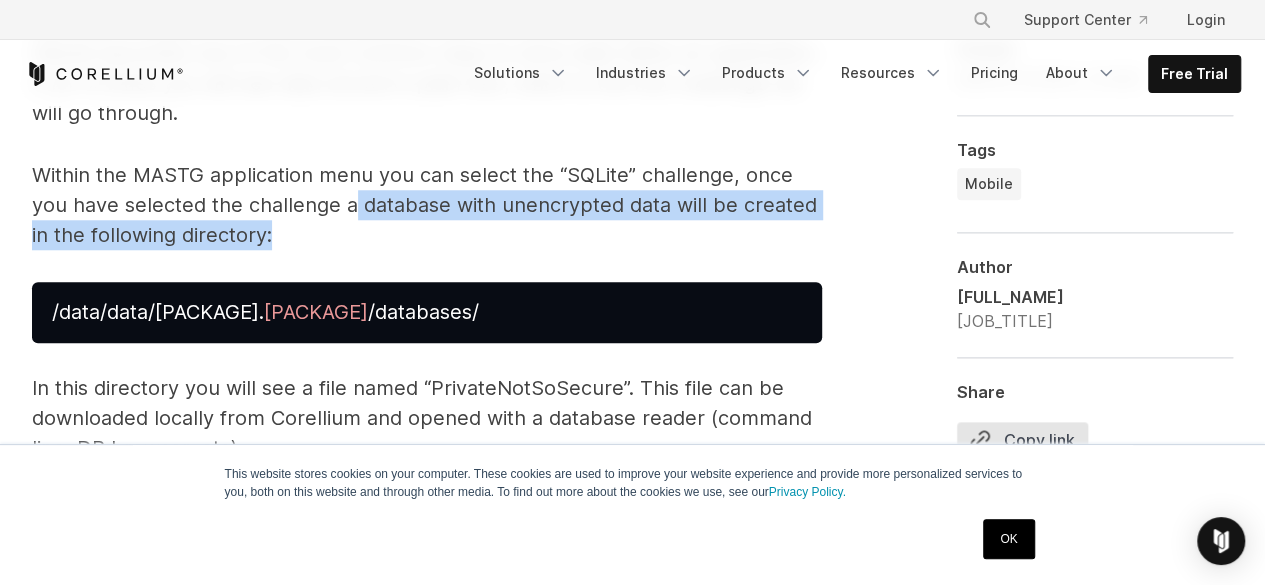 drag, startPoint x: 350, startPoint y: 203, endPoint x: 464, endPoint y: 229, distance: 116.92733 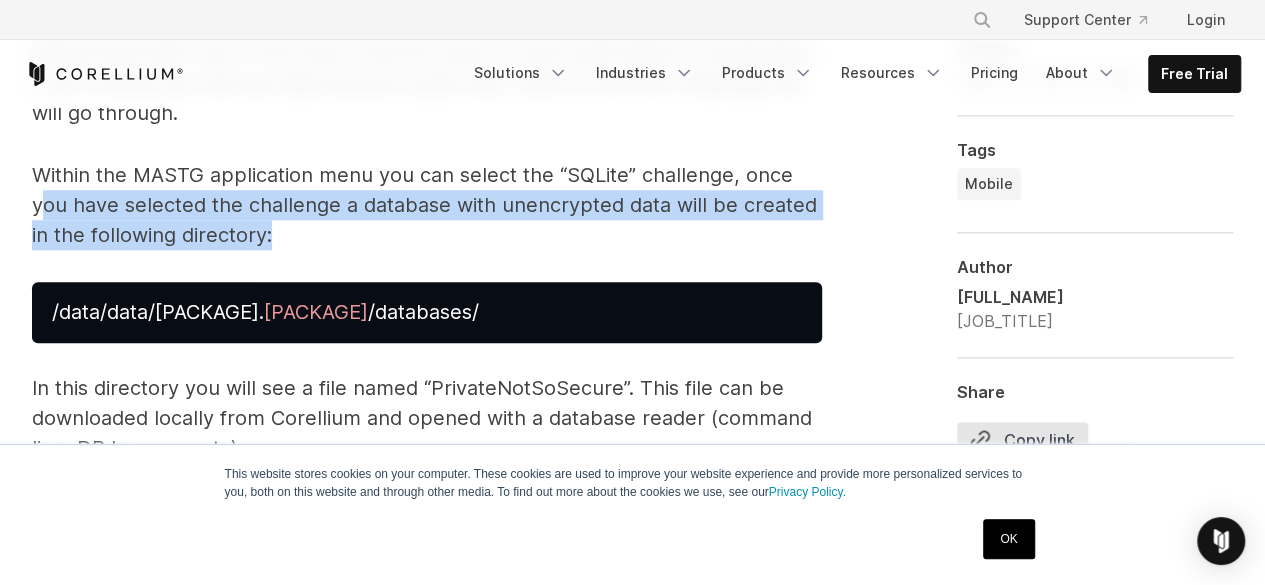 drag, startPoint x: 373, startPoint y: 245, endPoint x: 44, endPoint y: 204, distance: 331.54486 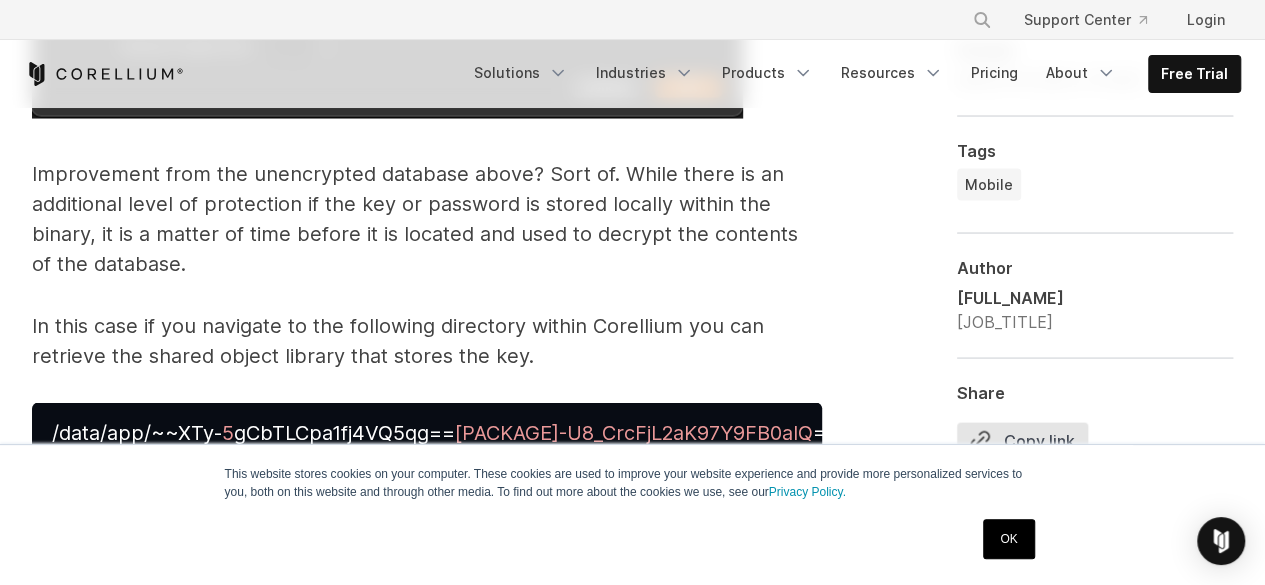 scroll, scrollTop: 5938, scrollLeft: 0, axis: vertical 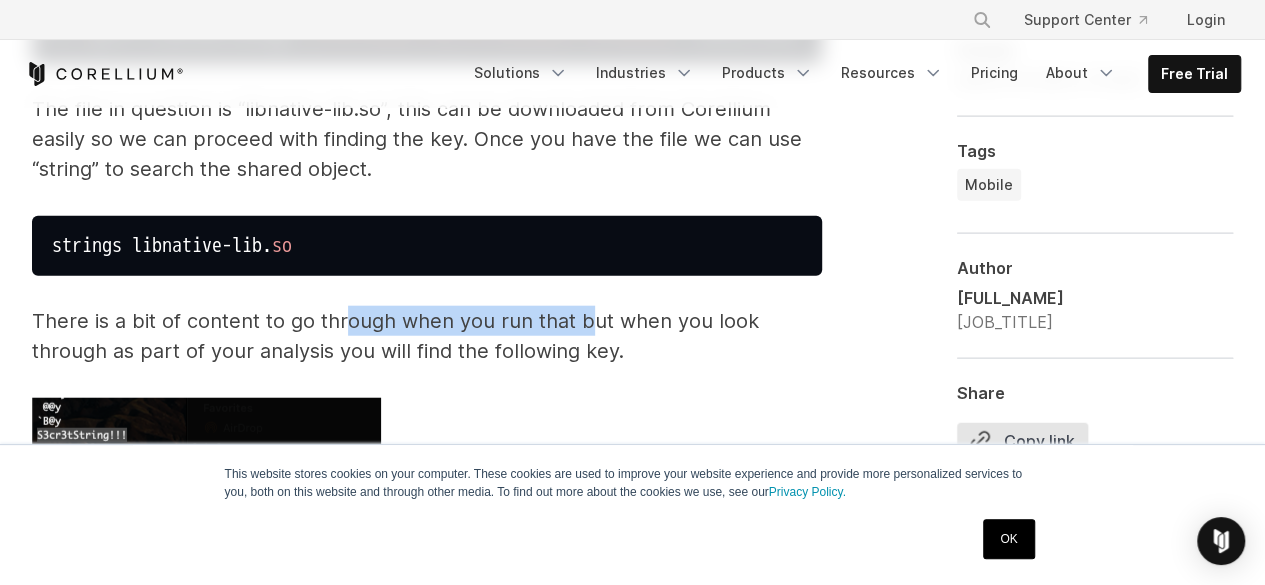 drag, startPoint x: 343, startPoint y: 345, endPoint x: 588, endPoint y: 352, distance: 245.09998 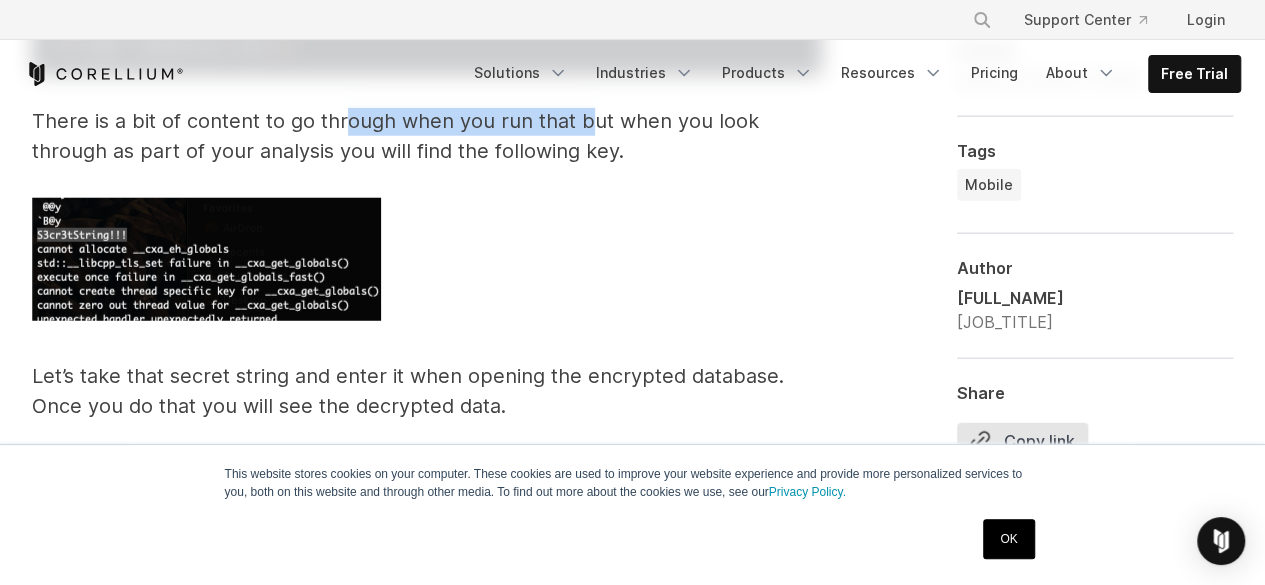 scroll, scrollTop: 6438, scrollLeft: 0, axis: vertical 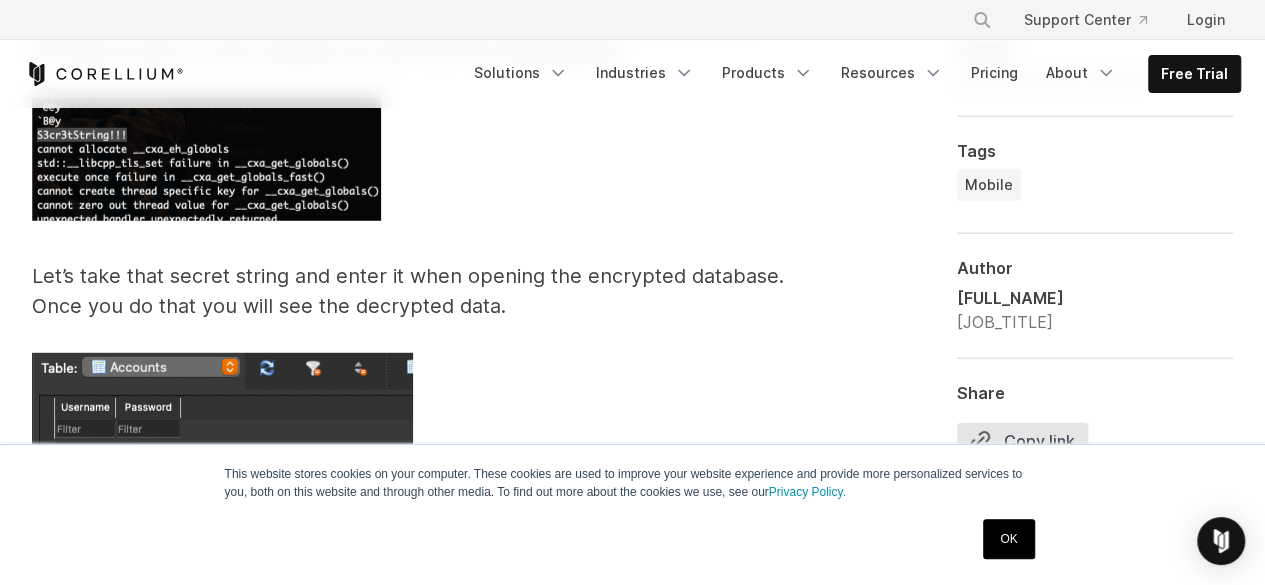 click on "Let’s take that secret string and enter it when opening the encrypted database. Once you do that you will see the decrypted data." at bounding box center (427, 291) 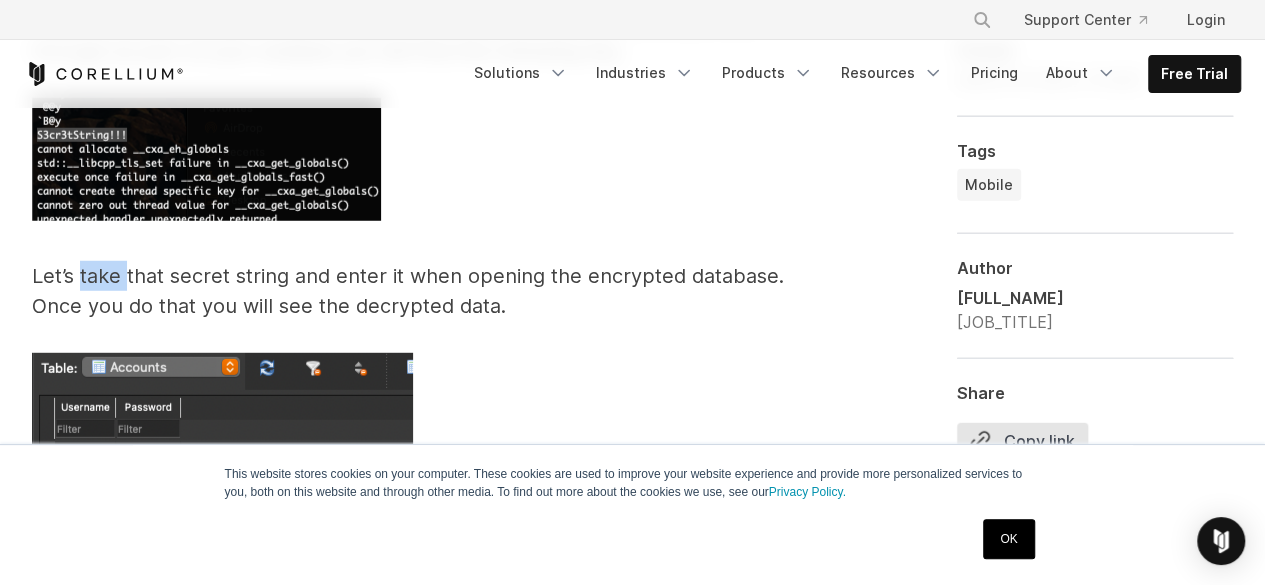 click on "Let’s take that secret string and enter it when opening the encrypted database. Once you do that you will see the decrypted data." at bounding box center (427, 291) 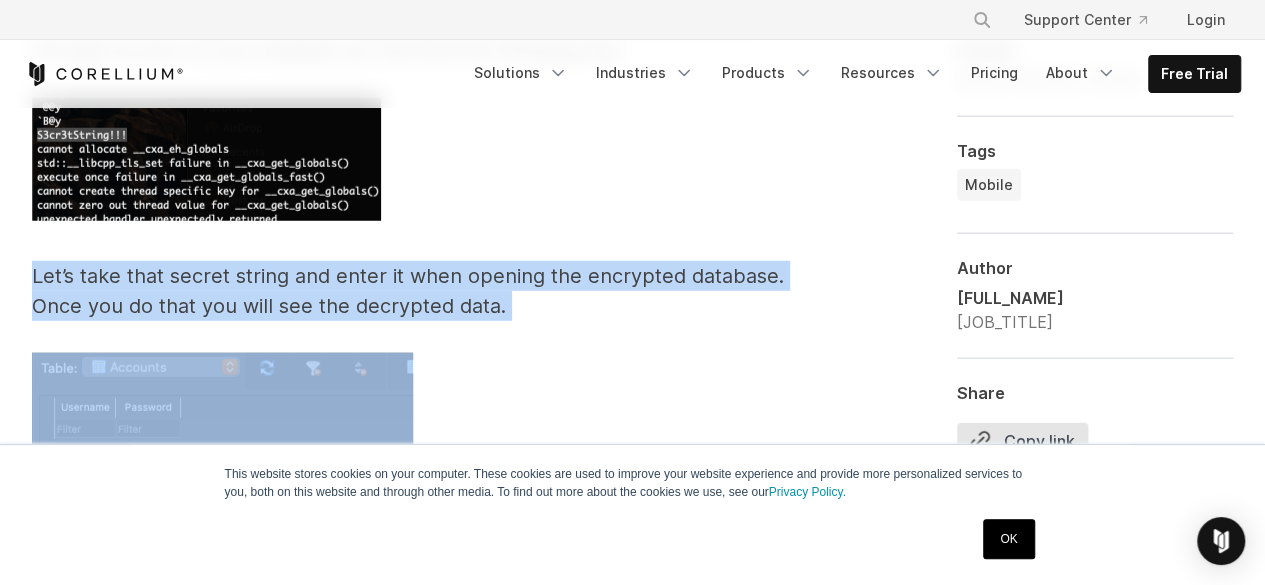 click on "Let’s take that secret string and enter it when opening the encrypted database. Once you do that you will see the decrypted data." at bounding box center (427, 291) 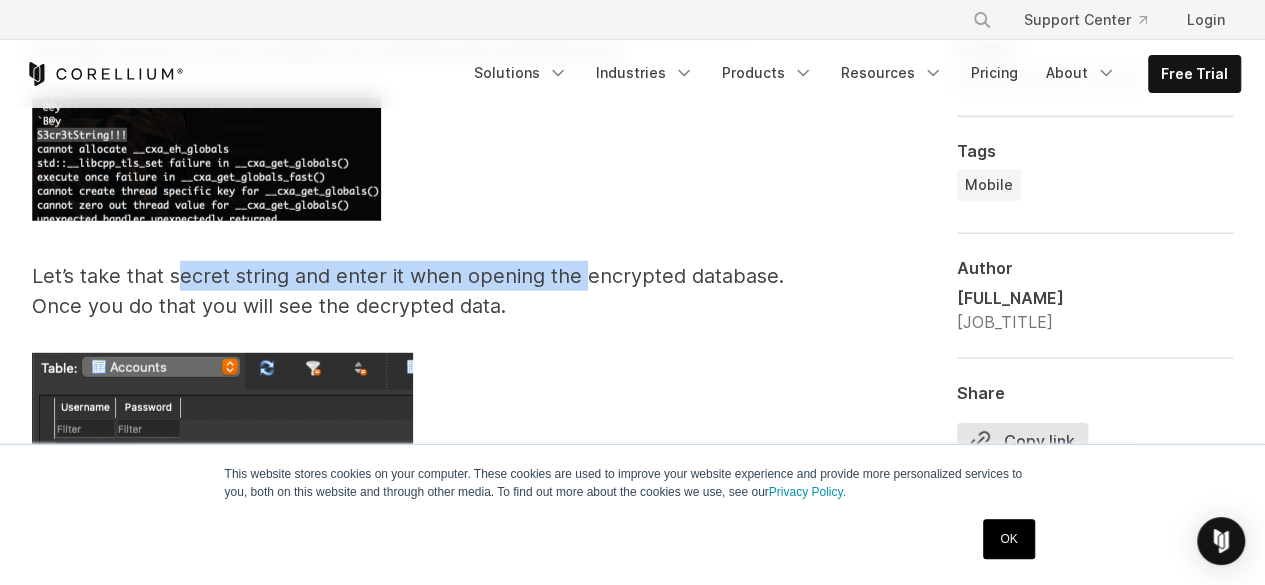 drag, startPoint x: 176, startPoint y: 293, endPoint x: 590, endPoint y: 291, distance: 414.00482 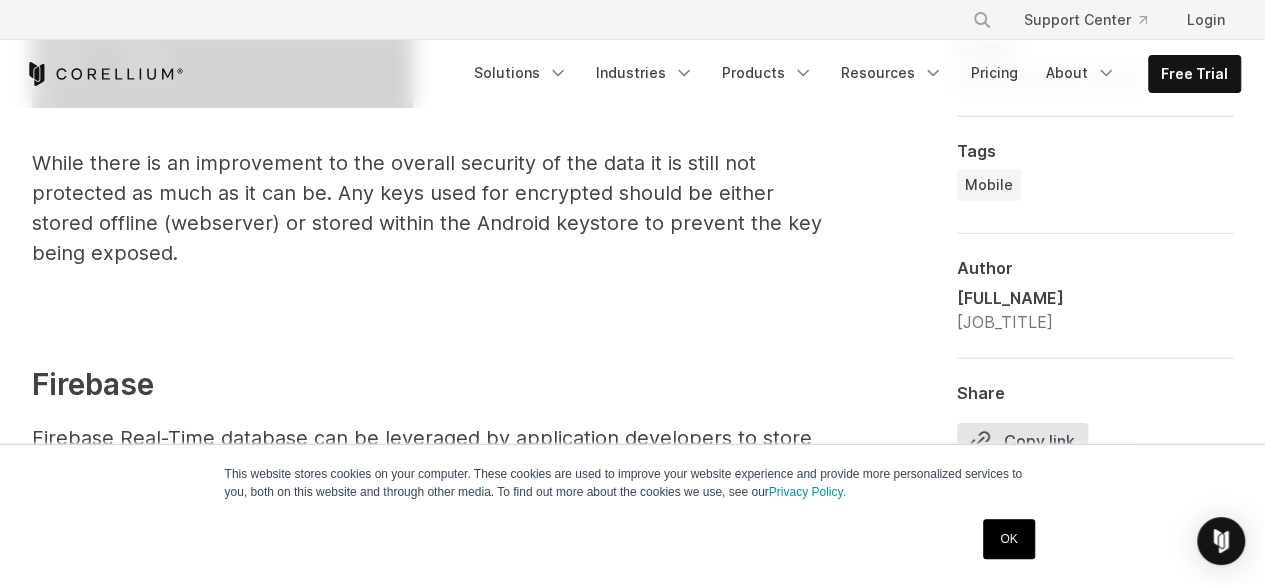 scroll, scrollTop: 6838, scrollLeft: 0, axis: vertical 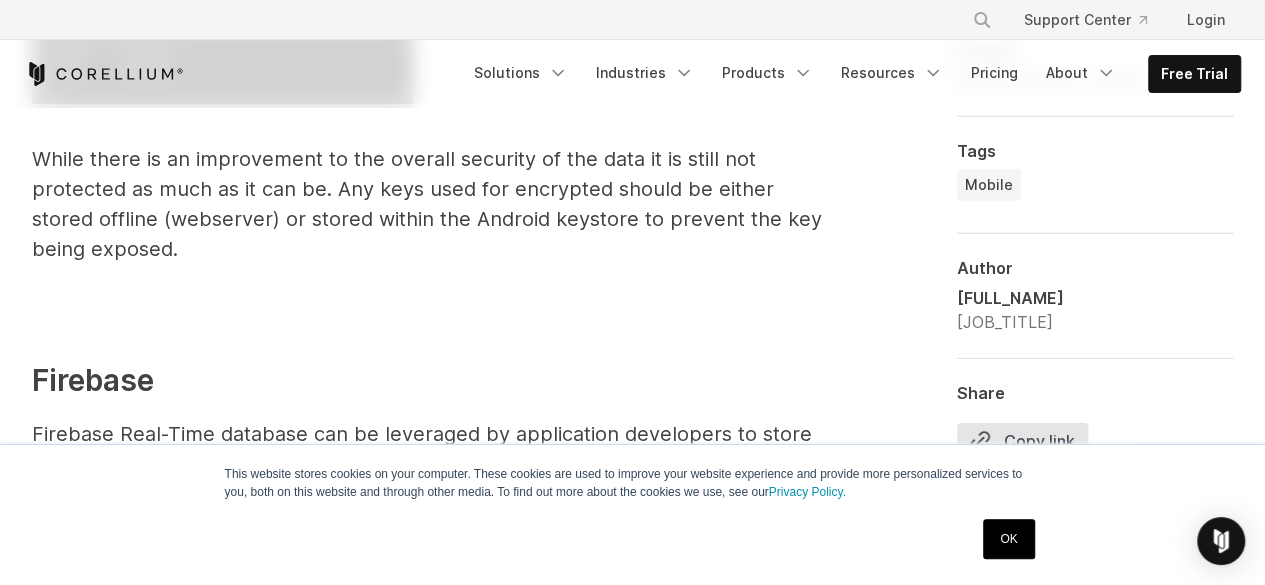 click on "While there is an improvement to the overall security of the data it is still not protected as much as it can be. Any keys used for encrypted should be either stored offline (webserver) or stored within the Android keystore to prevent the key being exposed." at bounding box center [427, 204] 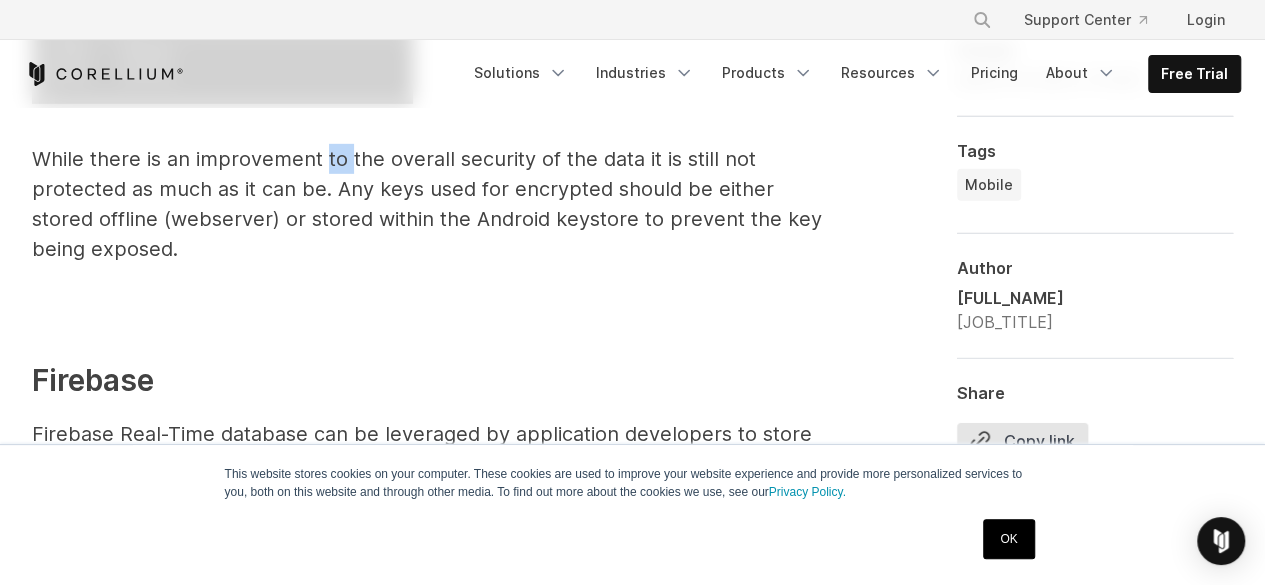 click on "While there is an improvement to the overall security of the data it is still not protected as much as it can be. Any keys used for encrypted should be either stored offline (webserver) or stored within the Android keystore to prevent the key being exposed." at bounding box center (427, 204) 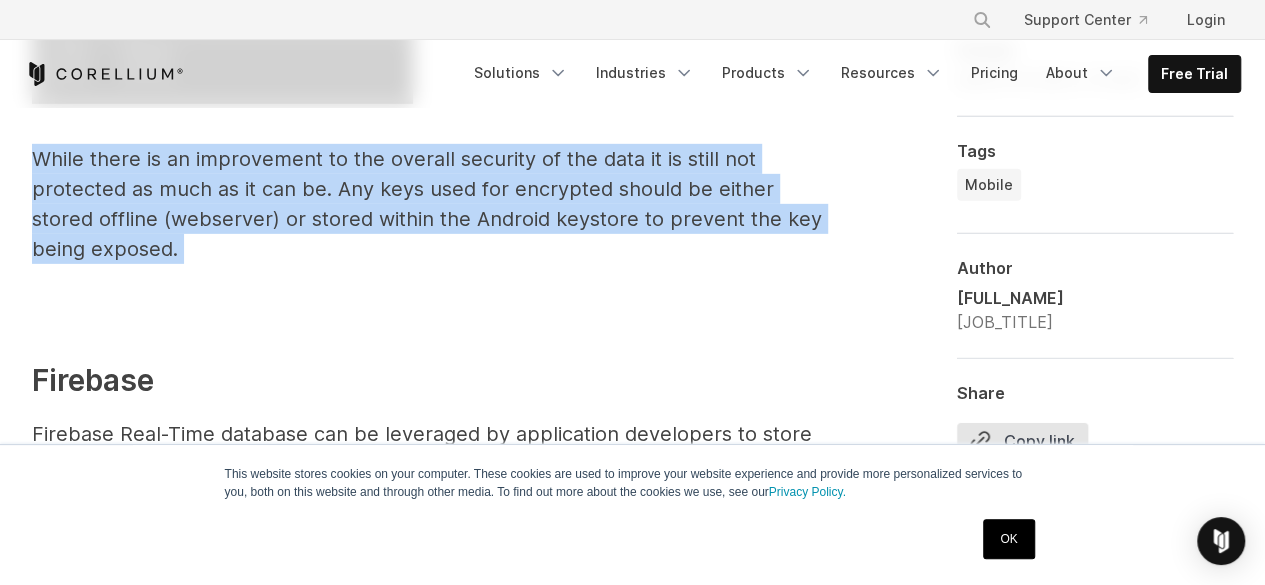 click on "While there is an improvement to the overall security of the data it is still not protected as much as it can be. Any keys used for encrypted should be either stored offline (webserver) or stored within the Android keystore to prevent the key being exposed." at bounding box center [427, 204] 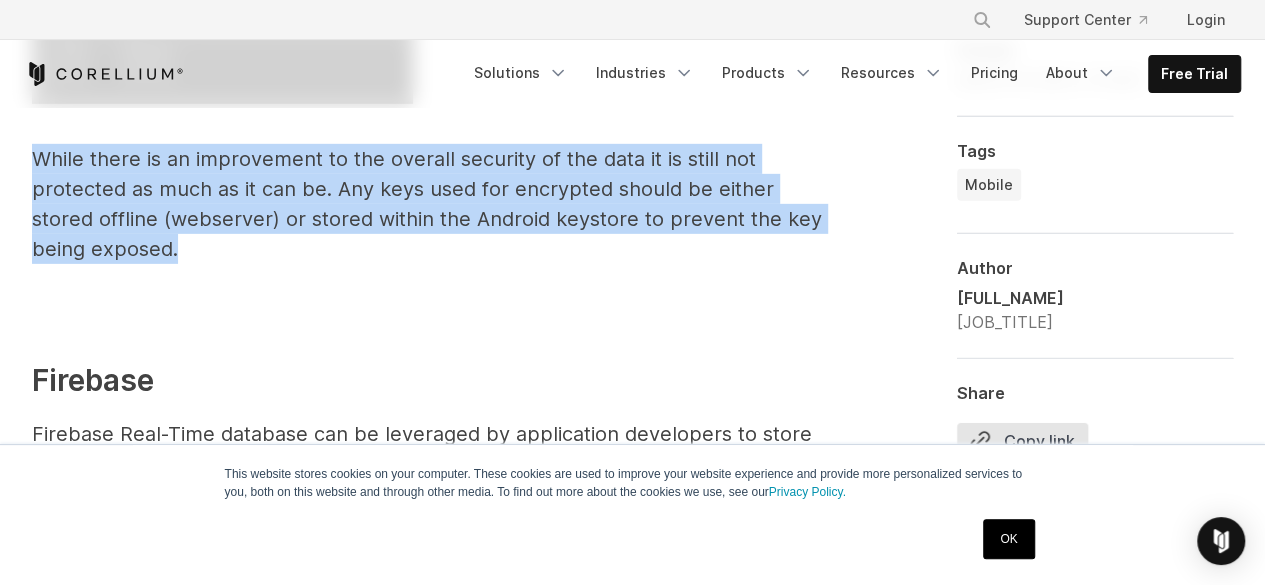 drag, startPoint x: 288, startPoint y: 267, endPoint x: 33, endPoint y: 165, distance: 274.6434 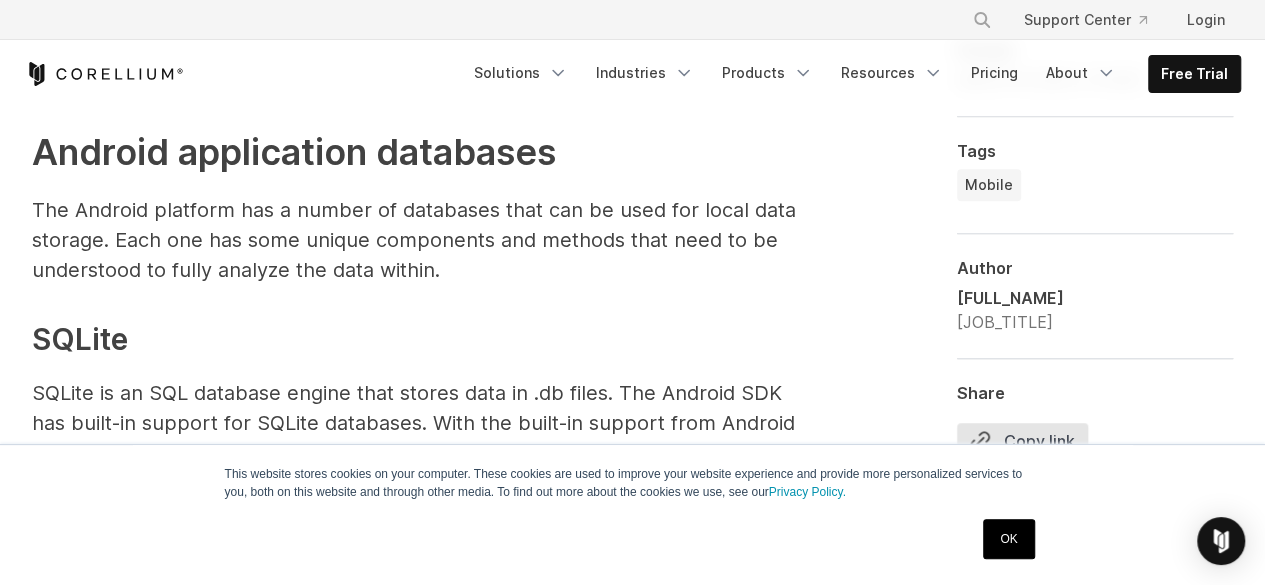 scroll, scrollTop: 4338, scrollLeft: 0, axis: vertical 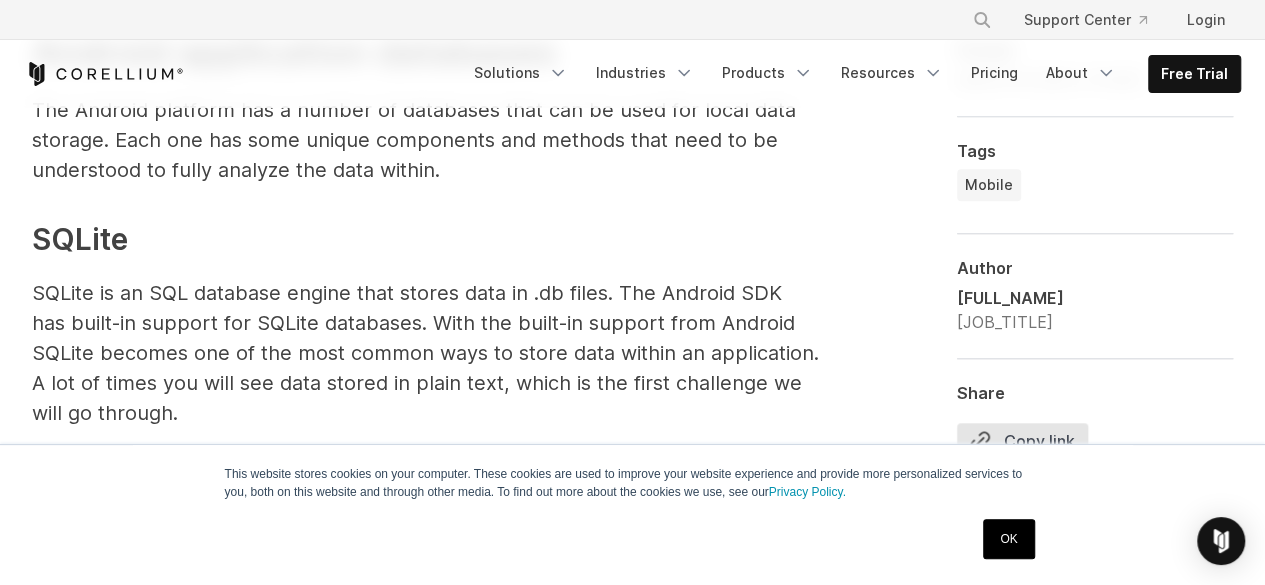 click on "SQLite is an SQL database engine that stores data in .db files. The Android SDK has built-in support for SQLite databases. With the built-in support from Android SQLite becomes one of the most common ways to store data within an application. A lot of times you will see data stored in plain text, which is the first challenge we will go through." at bounding box center (427, 353) 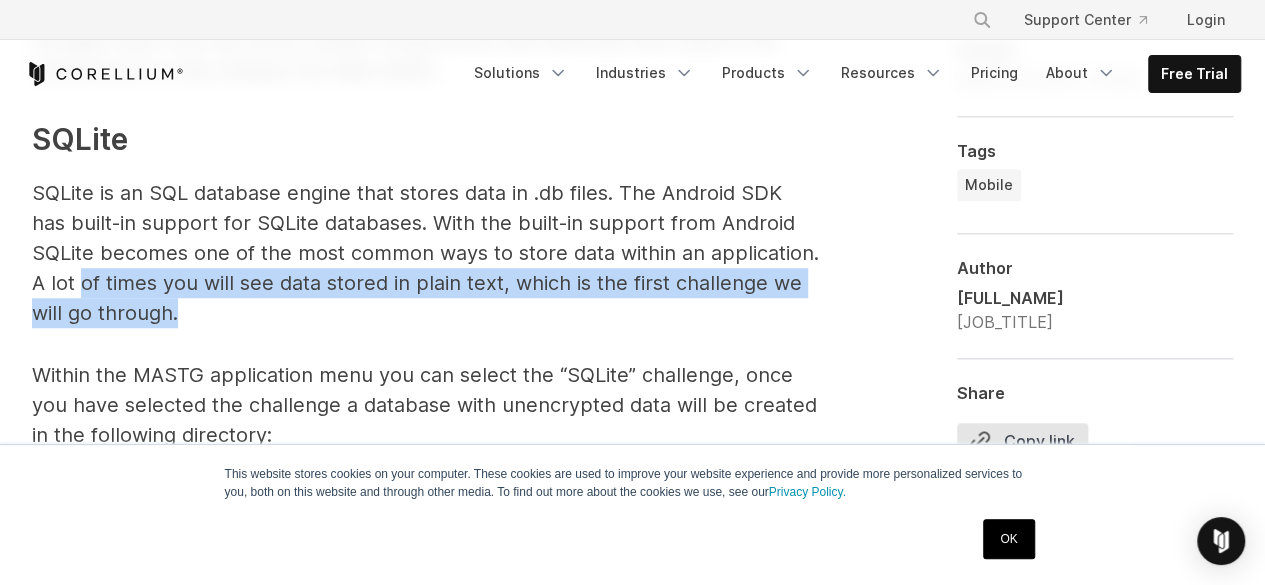 drag, startPoint x: 79, startPoint y: 284, endPoint x: 272, endPoint y: 307, distance: 194.36563 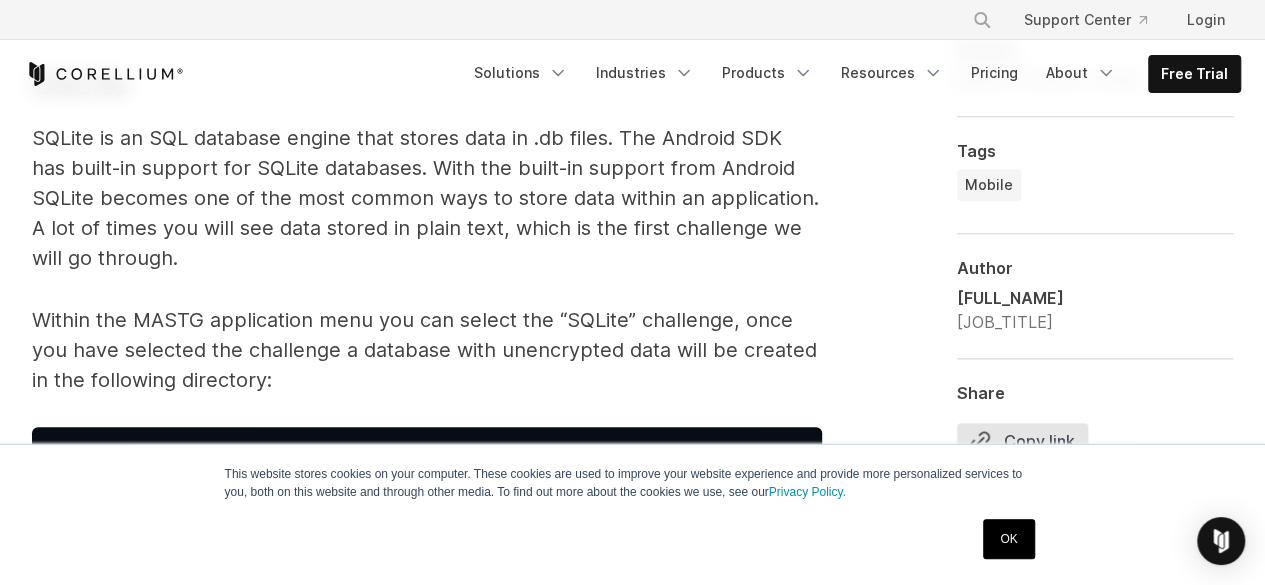 scroll, scrollTop: 4538, scrollLeft: 0, axis: vertical 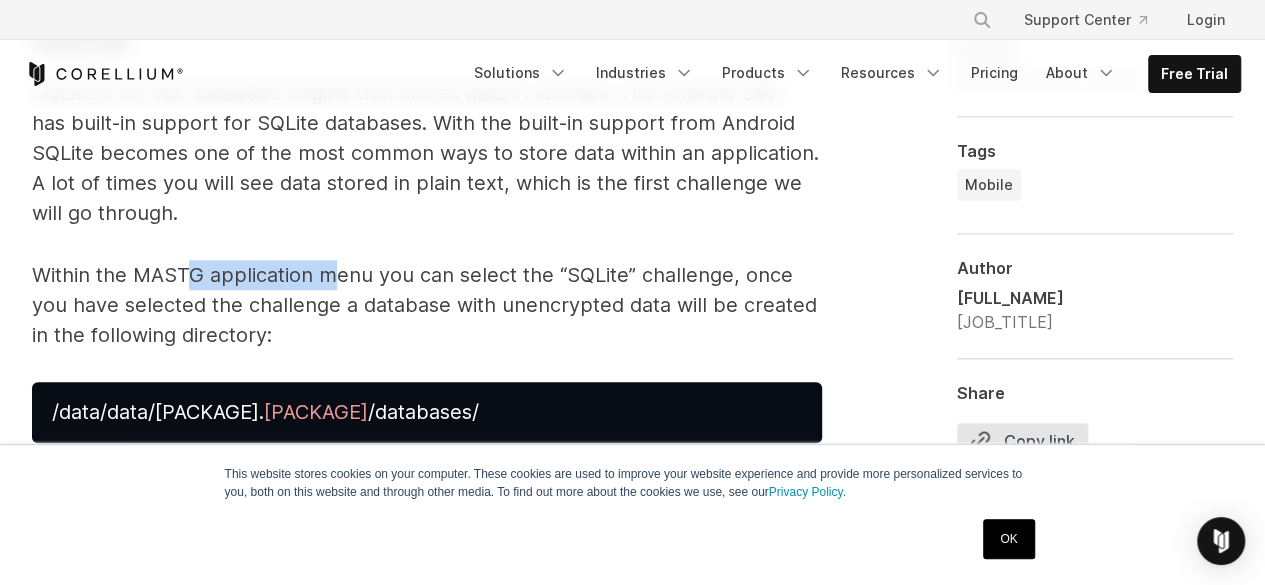 drag, startPoint x: 186, startPoint y: 273, endPoint x: 471, endPoint y: 281, distance: 285.11224 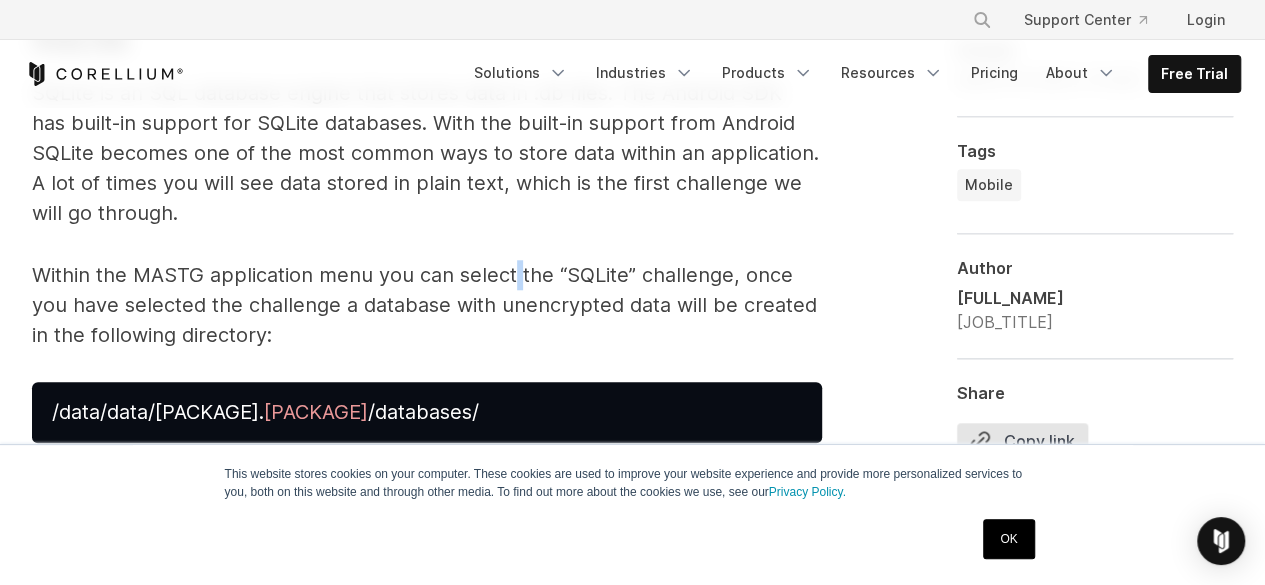 drag, startPoint x: 521, startPoint y: 284, endPoint x: 670, endPoint y: 289, distance: 149.08386 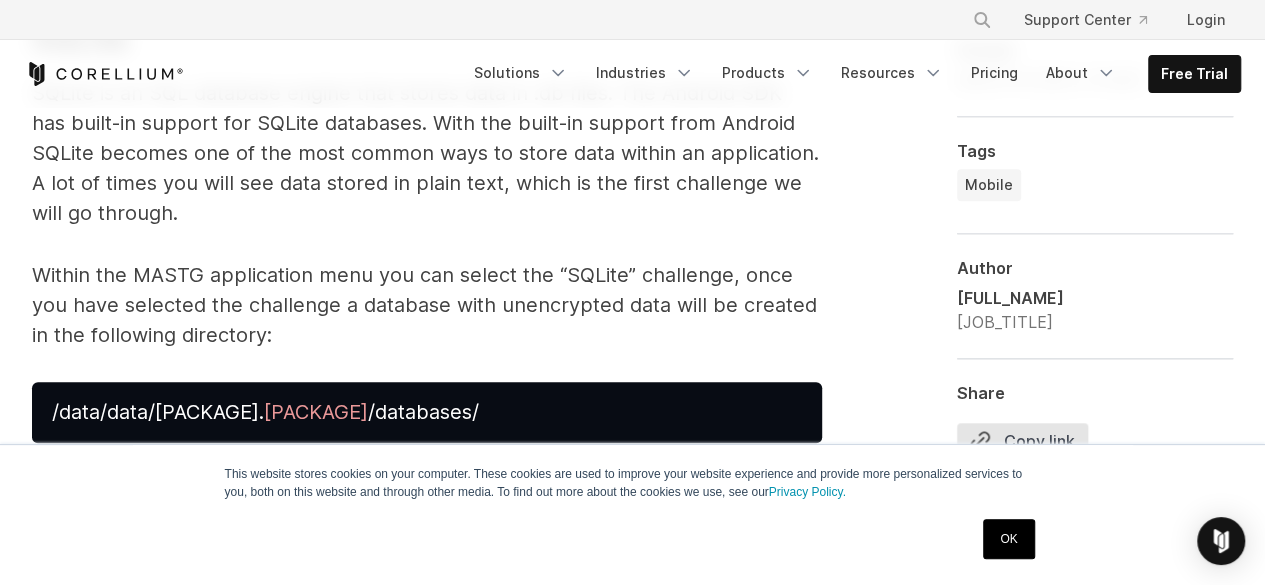 click on "Within the MASTG application menu you can select the “SQLite” challenge, once you have selected the challenge a database with unencrypted data will be created in the following directory:" at bounding box center [427, 305] 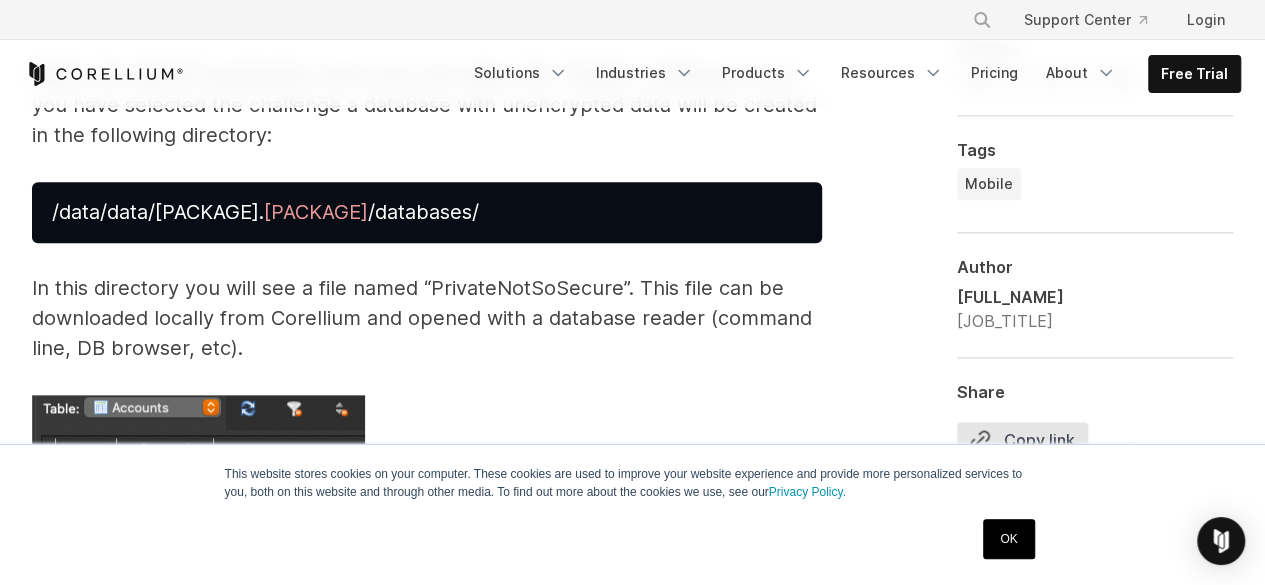 scroll, scrollTop: 4738, scrollLeft: 0, axis: vertical 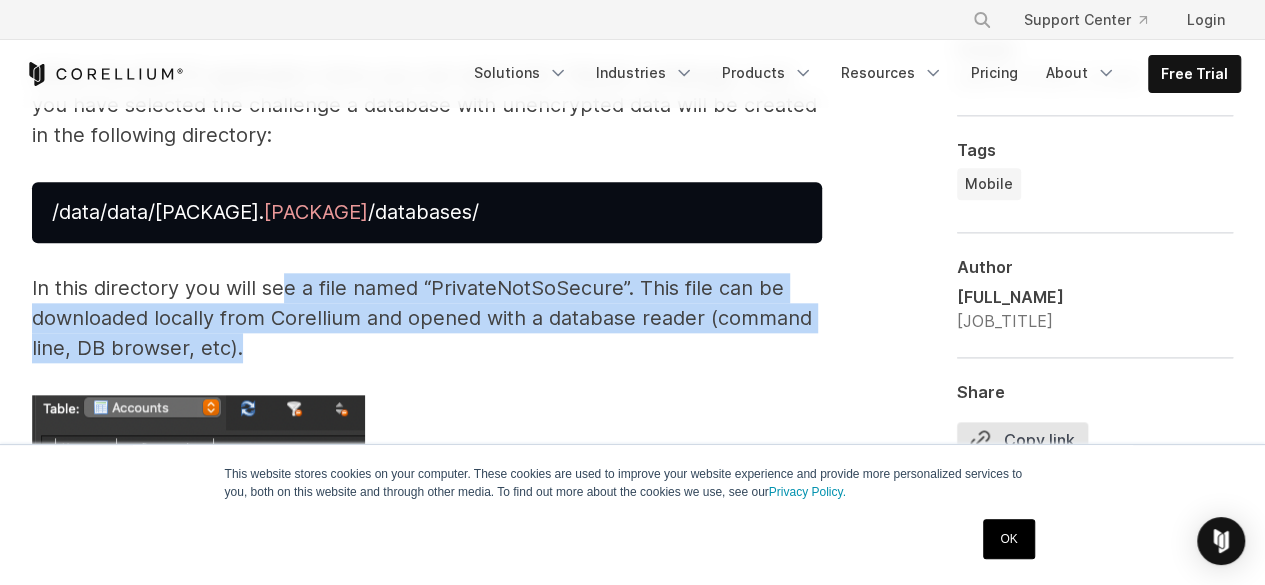 drag, startPoint x: 286, startPoint y: 297, endPoint x: 518, endPoint y: 336, distance: 235.25519 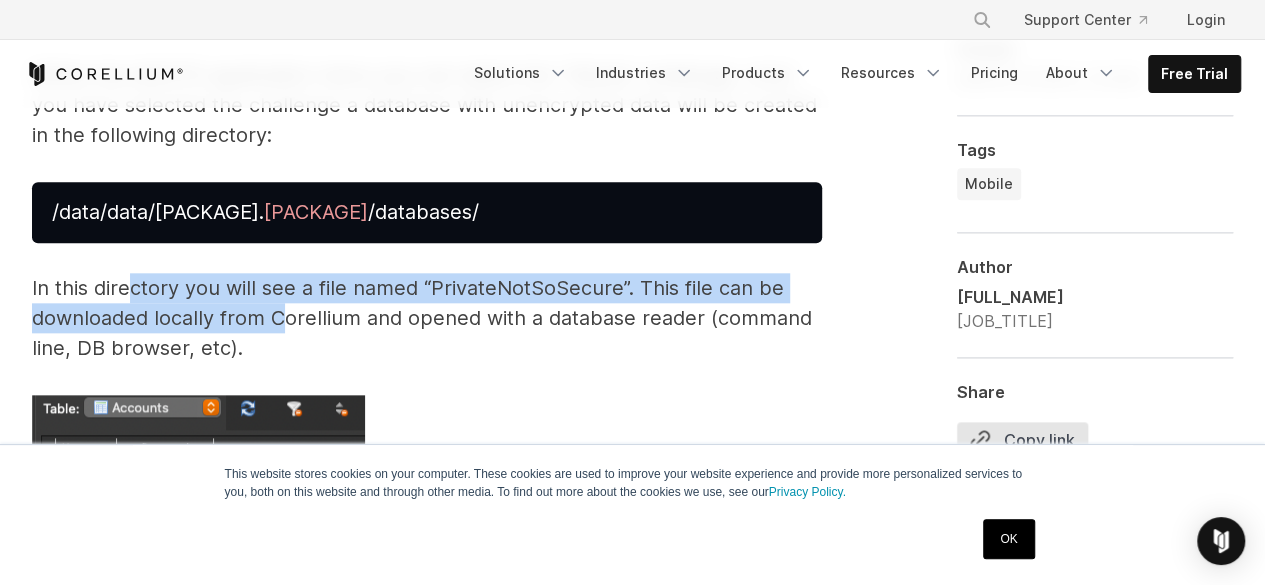 drag, startPoint x: 277, startPoint y: 331, endPoint x: 131, endPoint y: 291, distance: 151.38031 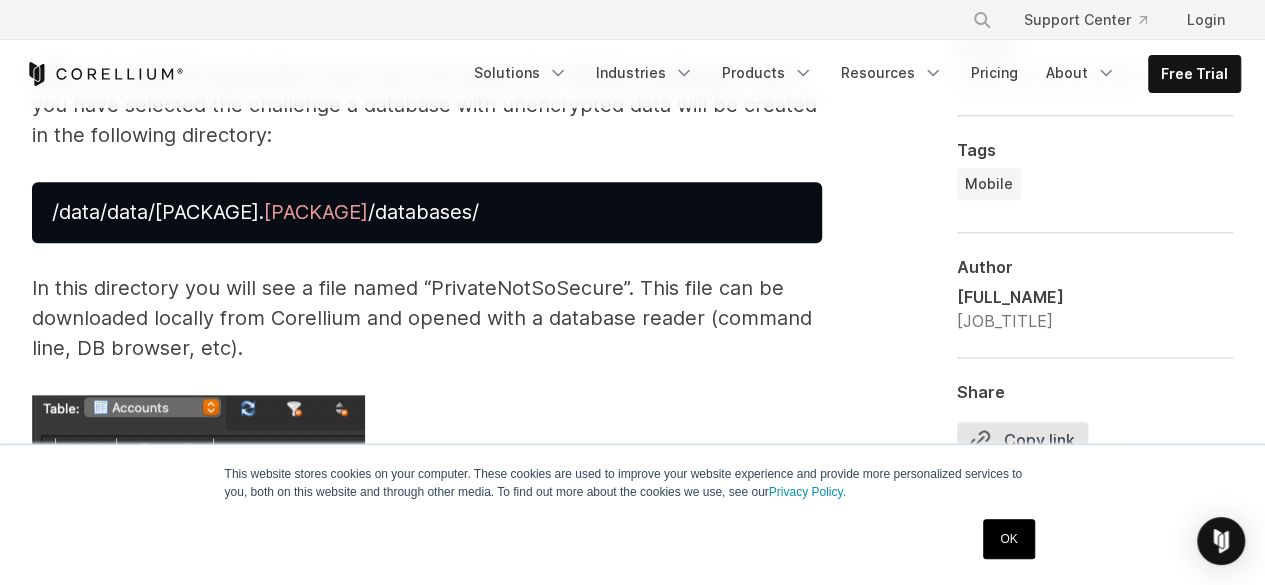 click on "In this directory you will see a file named “PrivateNotSoSecure”. This file can be downloaded locally from Corellium and opened with a database reader (command line, DB browser, etc)." at bounding box center [427, 318] 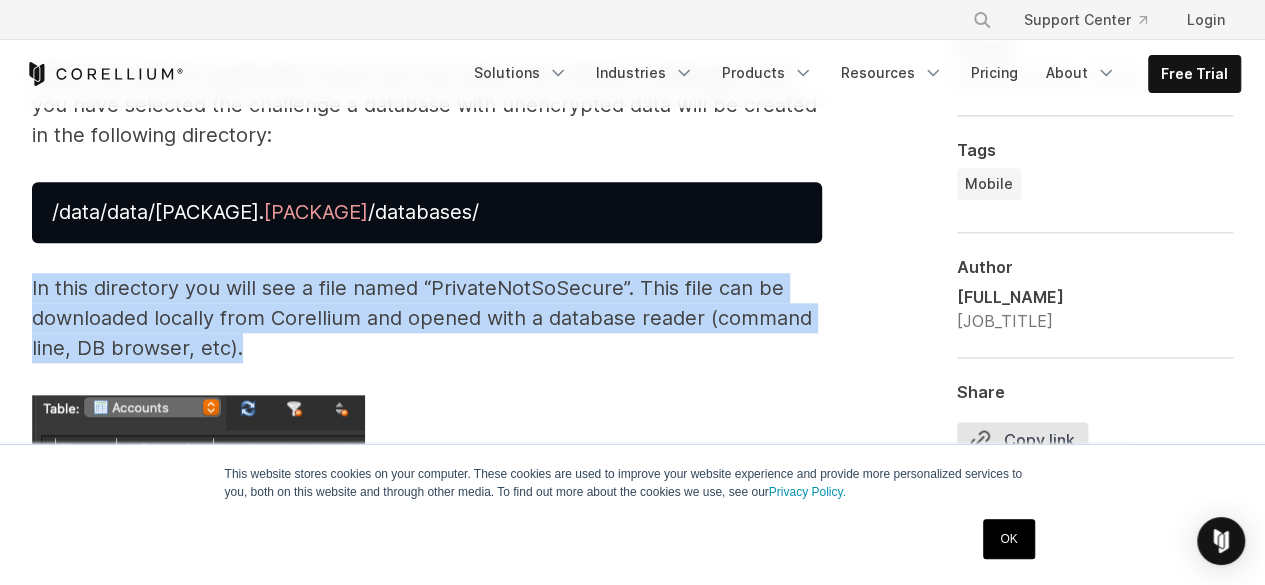 drag, startPoint x: 252, startPoint y: 349, endPoint x: 33, endPoint y: 291, distance: 226.55022 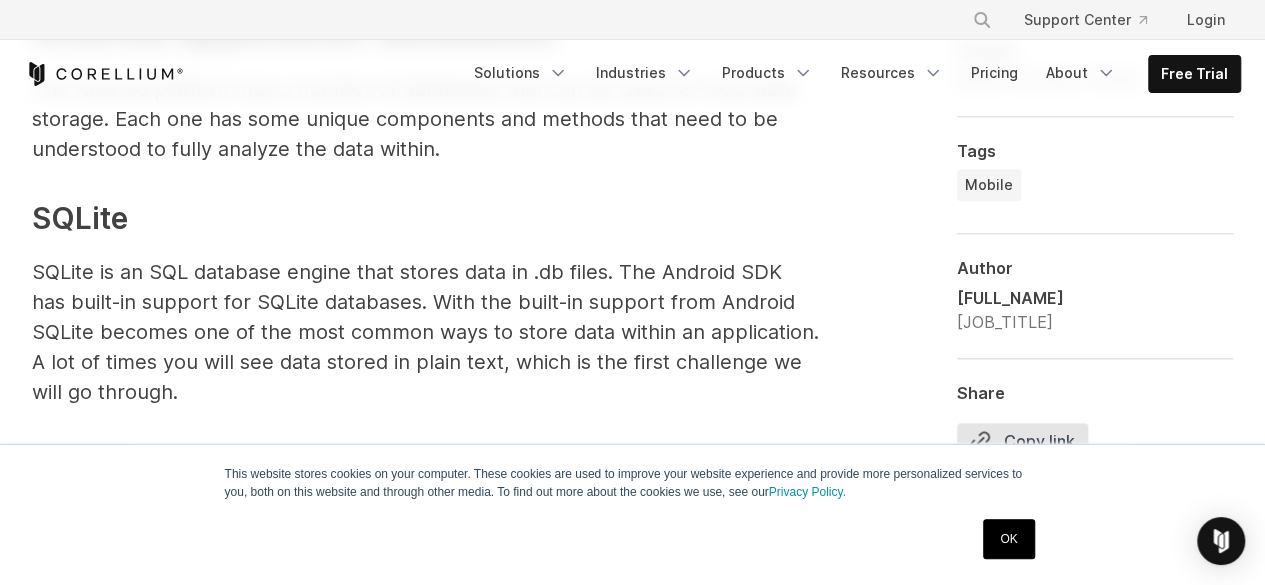 scroll, scrollTop: 4400, scrollLeft: 0, axis: vertical 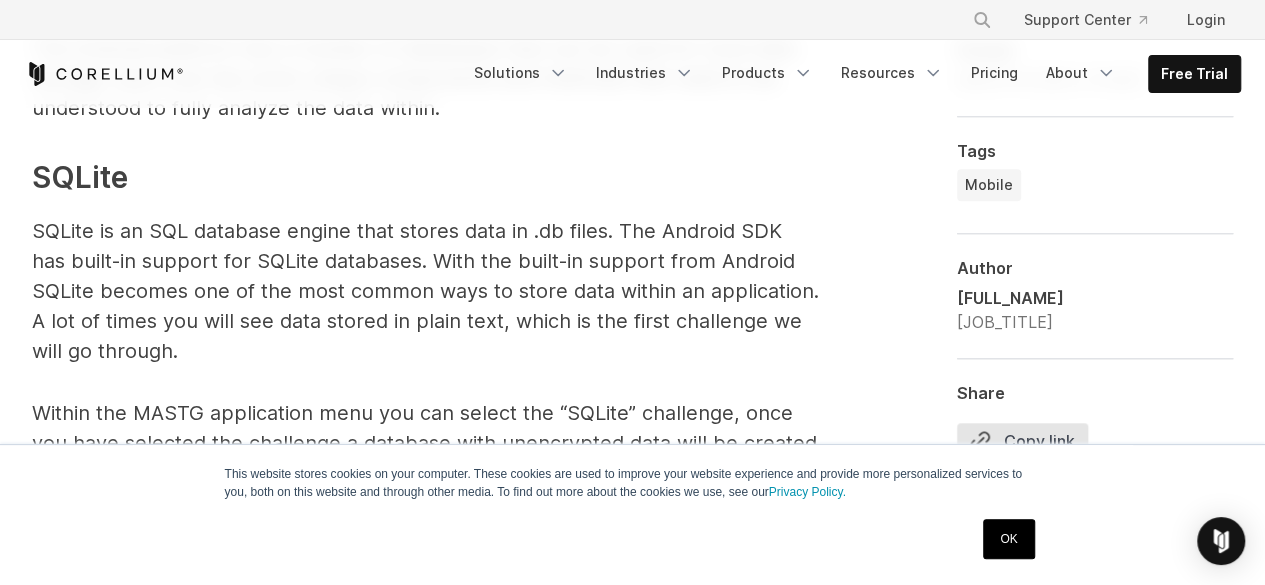 click on "SQLite is an SQL database engine that stores data in .db files. The Android SDK has built-in support for SQLite databases. With the built-in support from Android SQLite becomes one of the most common ways to store data within an application. A lot of times you will see data stored in plain text, which is the first challenge we will go through." at bounding box center [427, 291] 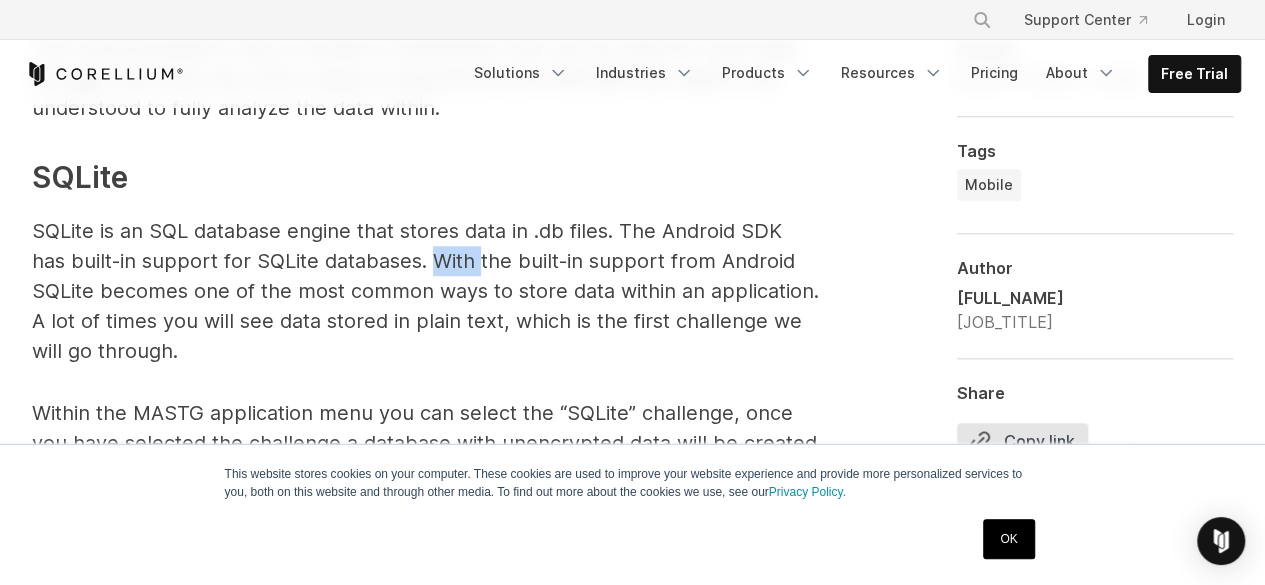 click on "SQLite is an SQL database engine that stores data in .db files. The Android SDK has built-in support for SQLite databases. With the built-in support from Android SQLite becomes one of the most common ways to store data within an application. A lot of times you will see data stored in plain text, which is the first challenge we will go through." at bounding box center [427, 291] 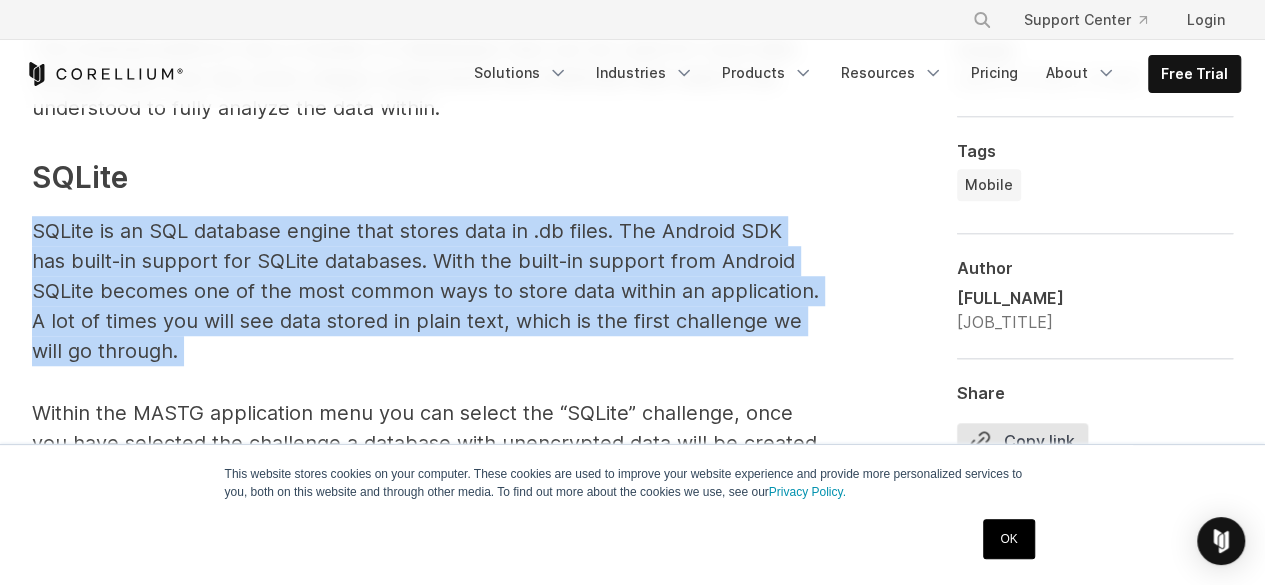 click on "SQLite is an SQL database engine that stores data in .db files. The Android SDK has built-in support for SQLite databases. With the built-in support from Android SQLite becomes one of the most common ways to store data within an application. A lot of times you will see data stored in plain text, which is the first challenge we will go through." at bounding box center [427, 291] 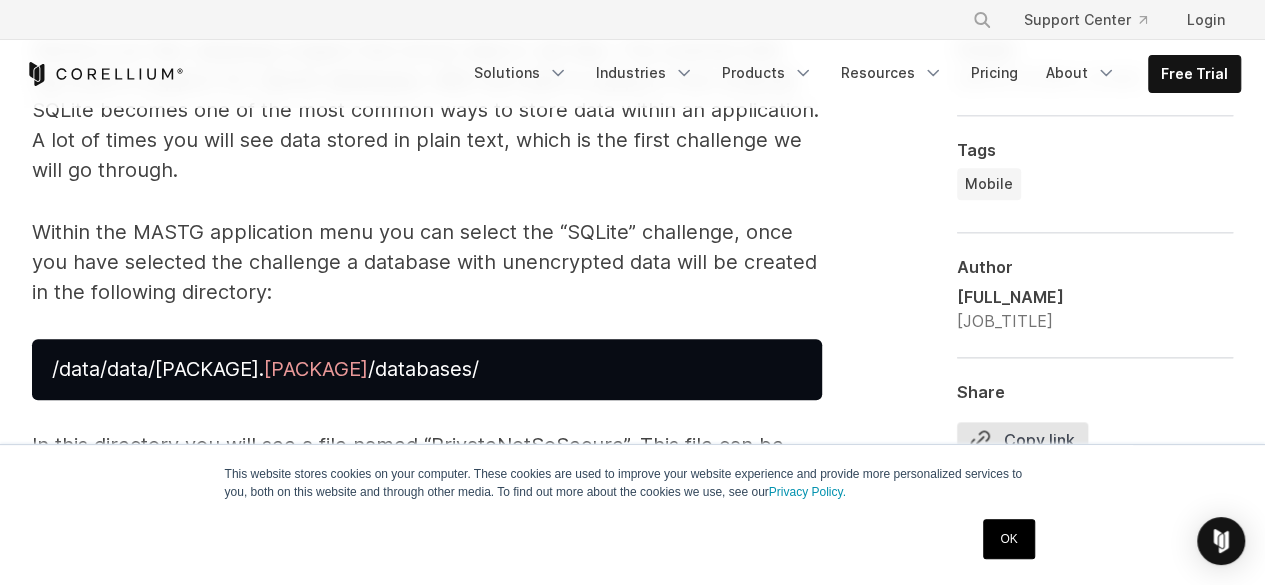 scroll, scrollTop: 4600, scrollLeft: 0, axis: vertical 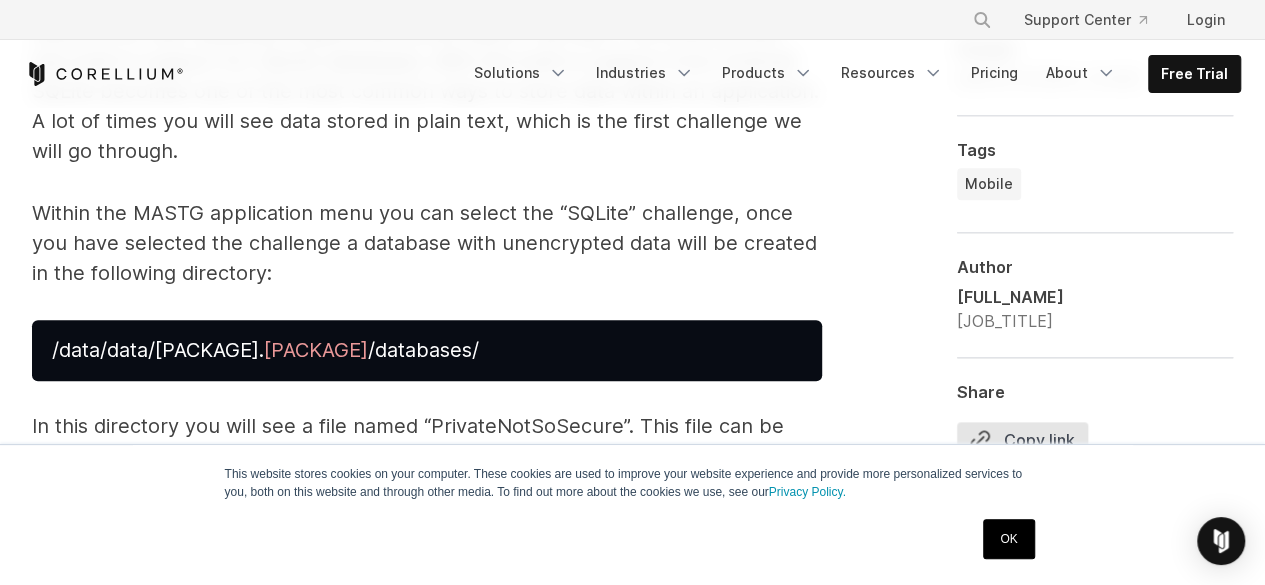 click on "Within the MASTG application menu you can select the “SQLite” challenge, once you have selected the challenge a database with unencrypted data will be created in the following directory:" at bounding box center (427, 243) 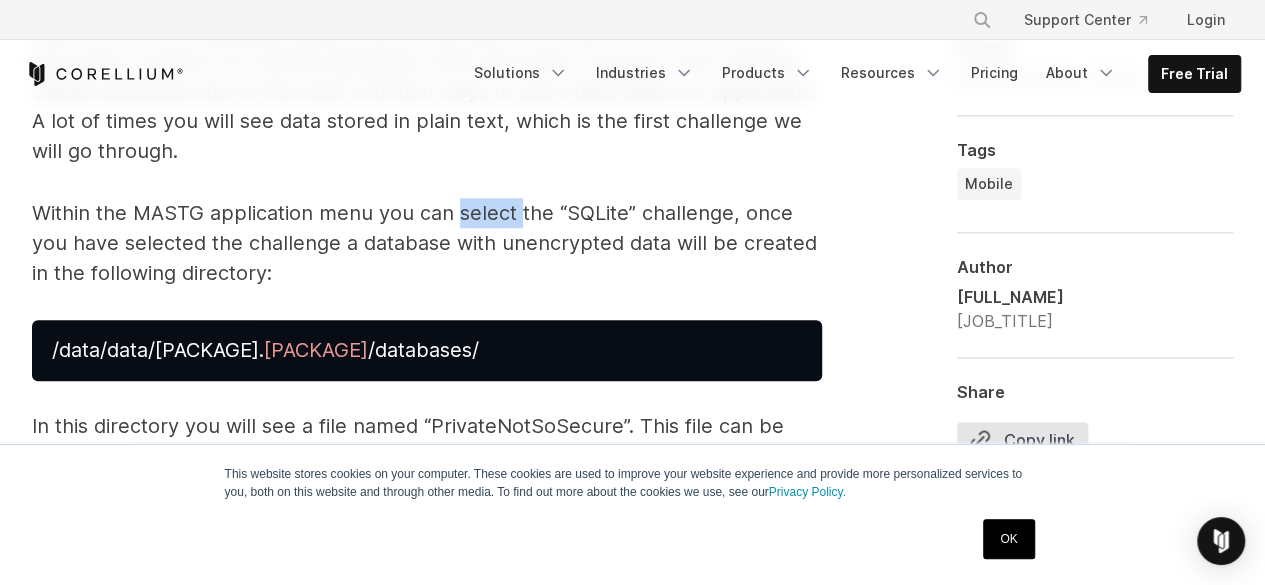 click on "Within the MASTG application menu you can select the “SQLite” challenge, once you have selected the challenge a database with unencrypted data will be created in the following directory:" at bounding box center [427, 243] 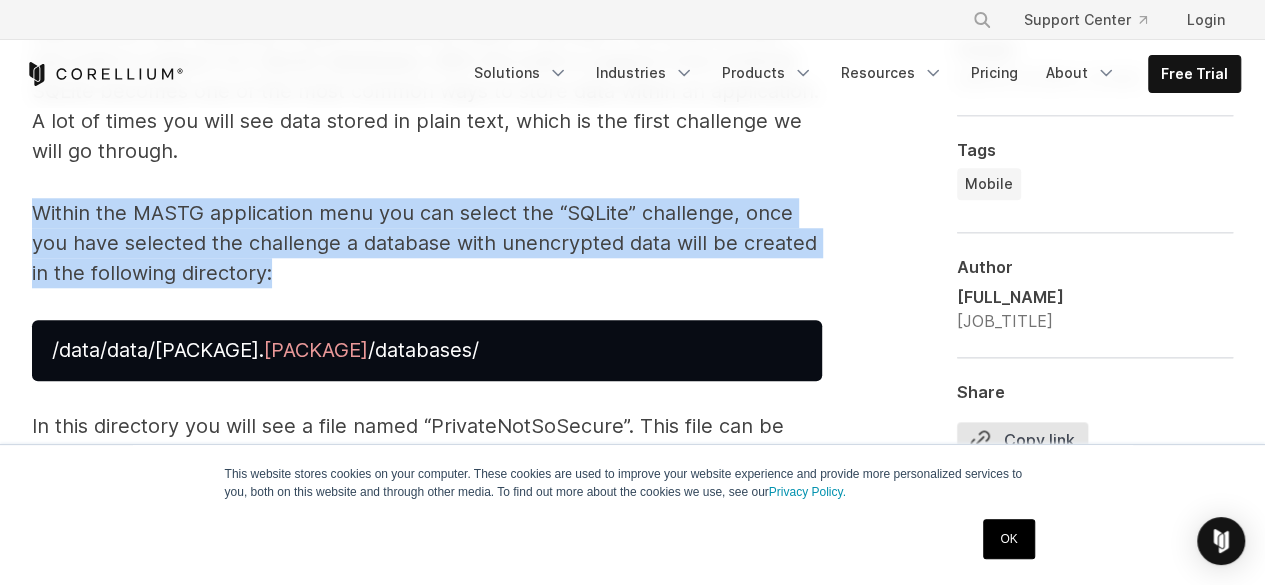 click on "Within the MASTG application menu you can select the “SQLite” challenge, once you have selected the challenge a database with unencrypted data will be created in the following directory:" at bounding box center (427, 243) 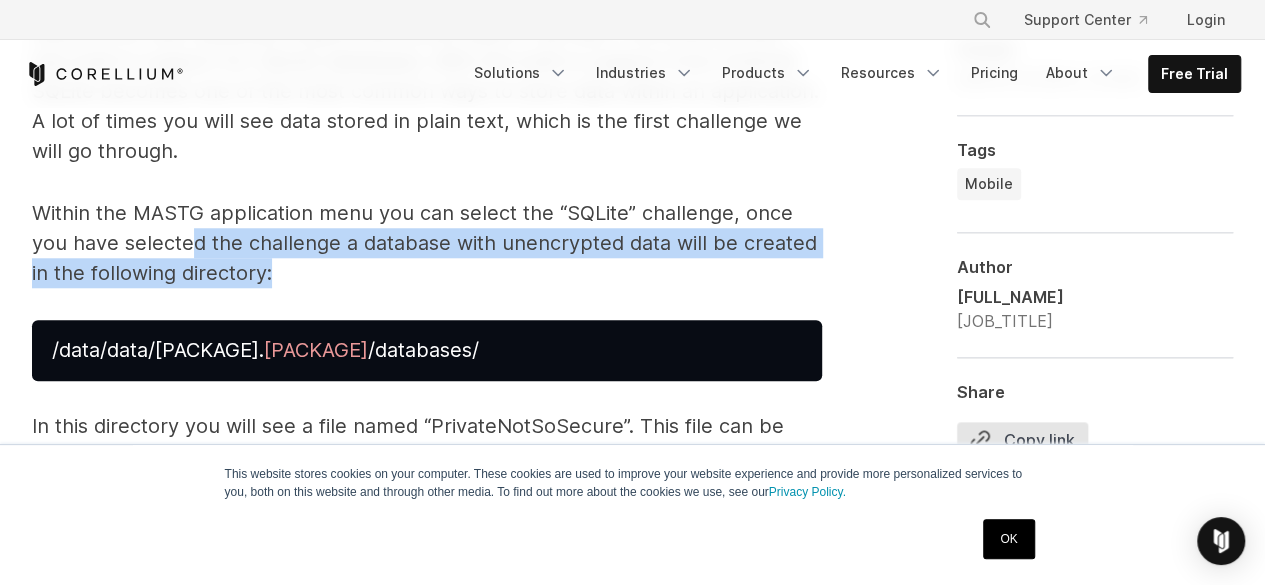 drag, startPoint x: 292, startPoint y: 274, endPoint x: 166, endPoint y: 249, distance: 128.45622 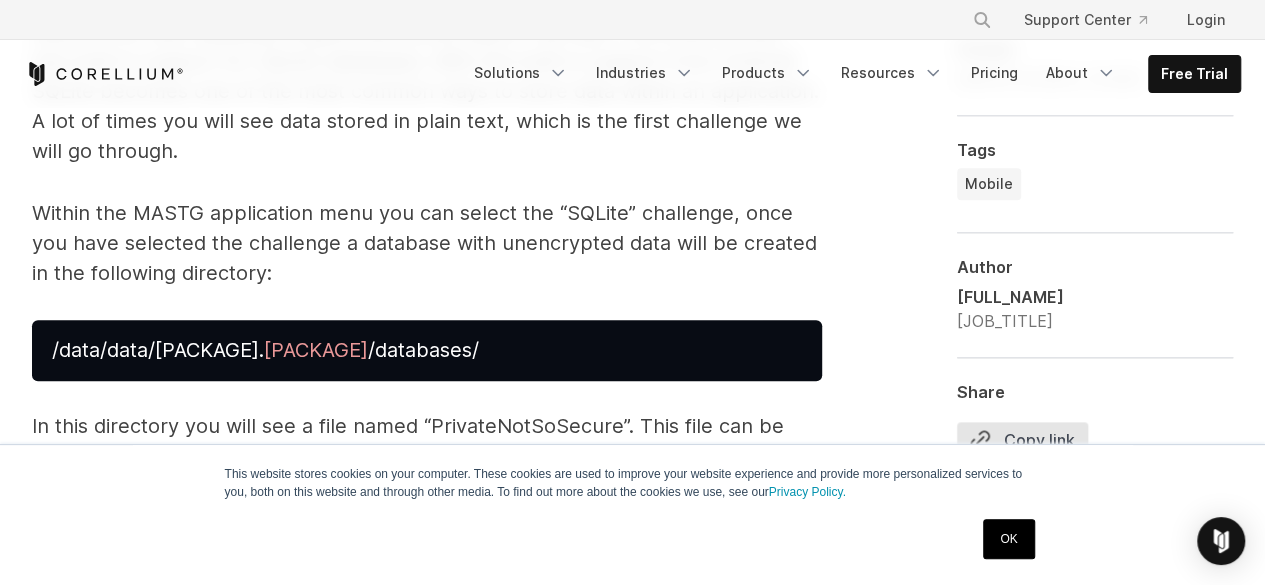 click on "Within the MASTG application menu you can select the “SQLite” challenge, once you have selected the challenge a database with unencrypted data will be created in the following directory:" at bounding box center [427, 243] 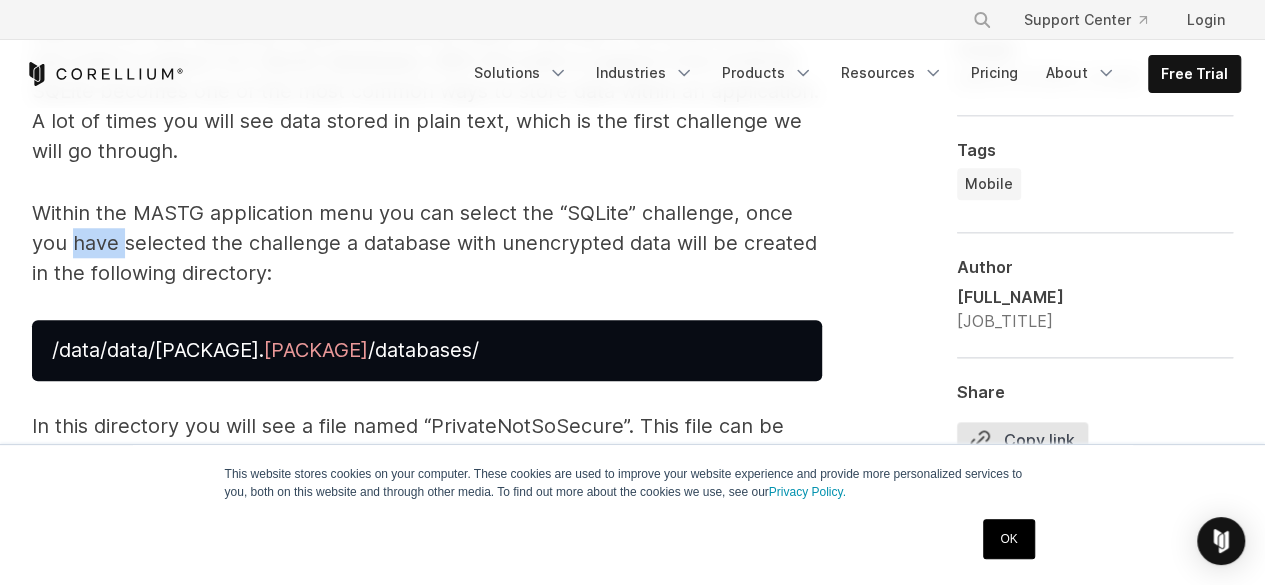 click on "Within the MASTG application menu you can select the “SQLite” challenge, once you have selected the challenge a database with unencrypted data will be created in the following directory:" at bounding box center (427, 243) 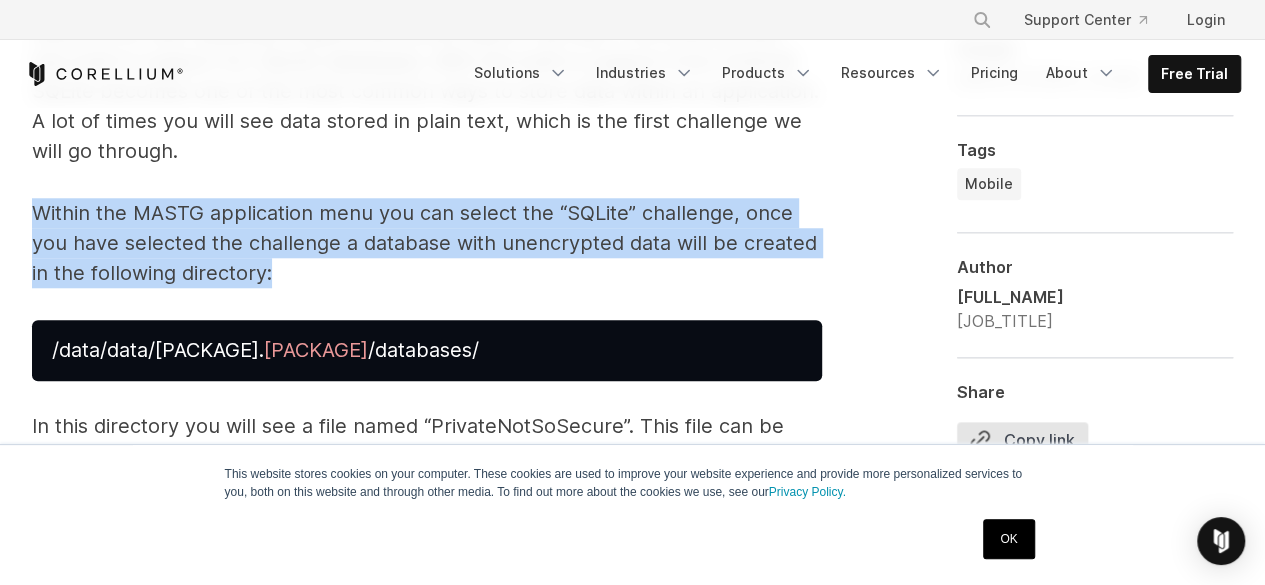 click on "Within the MASTG application menu you can select the “SQLite” challenge, once you have selected the challenge a database with unencrypted data will be created in the following directory:" at bounding box center [427, 243] 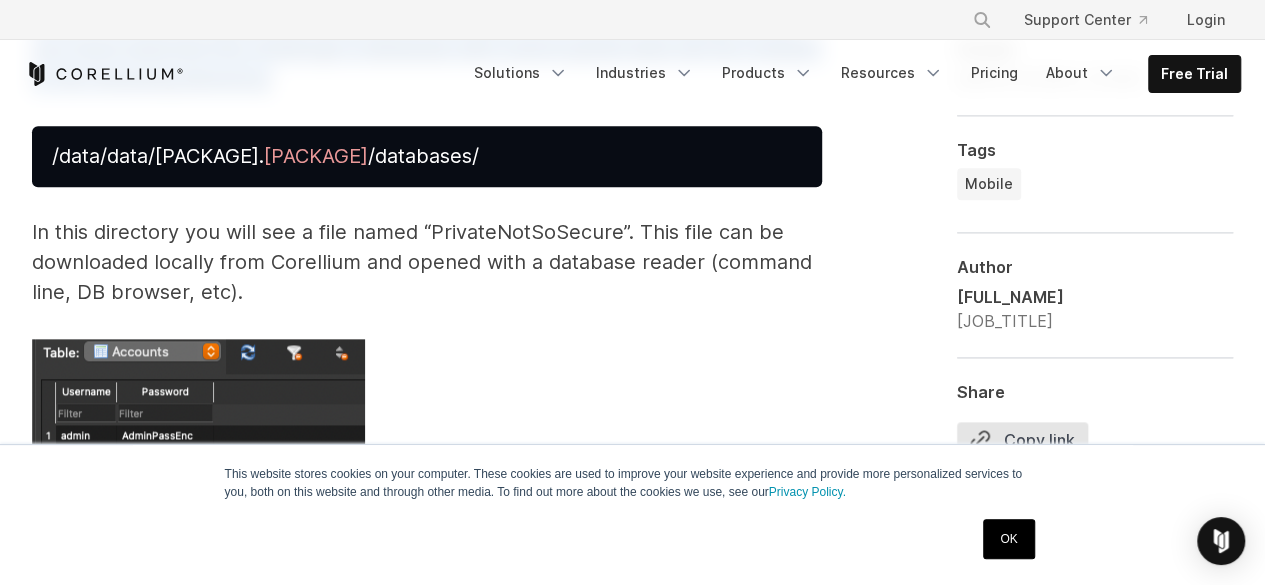 scroll, scrollTop: 4800, scrollLeft: 0, axis: vertical 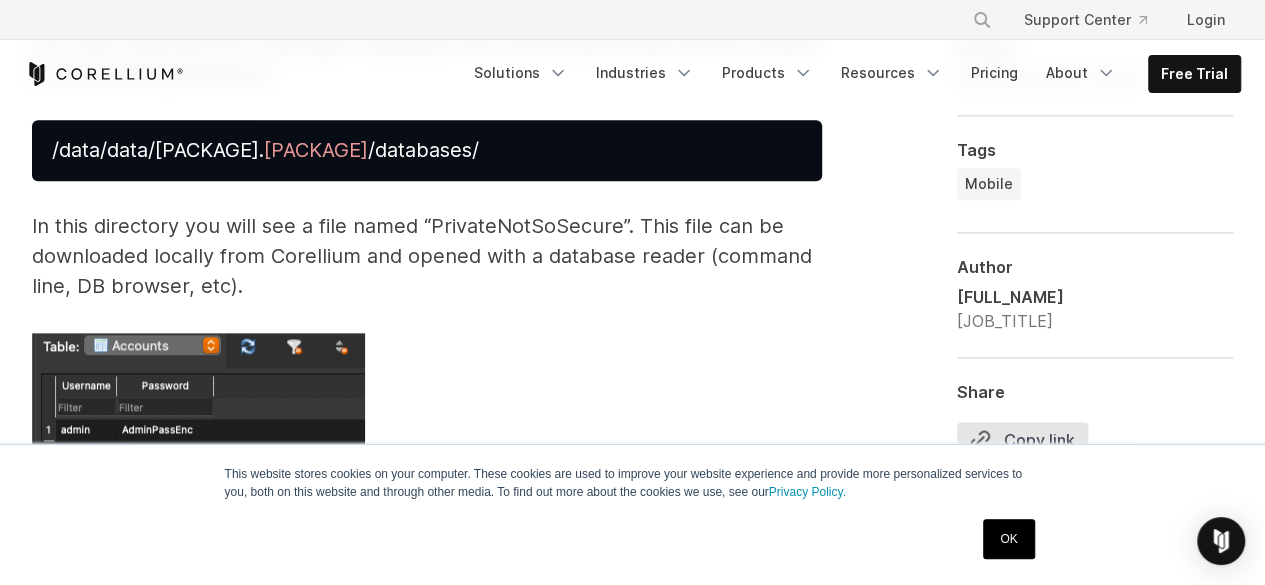 click on "In this directory you will see a file named “PrivateNotSoSecure”. This file can be downloaded locally from Corellium and opened with a database reader (command line, DB browser, etc)." at bounding box center (427, 256) 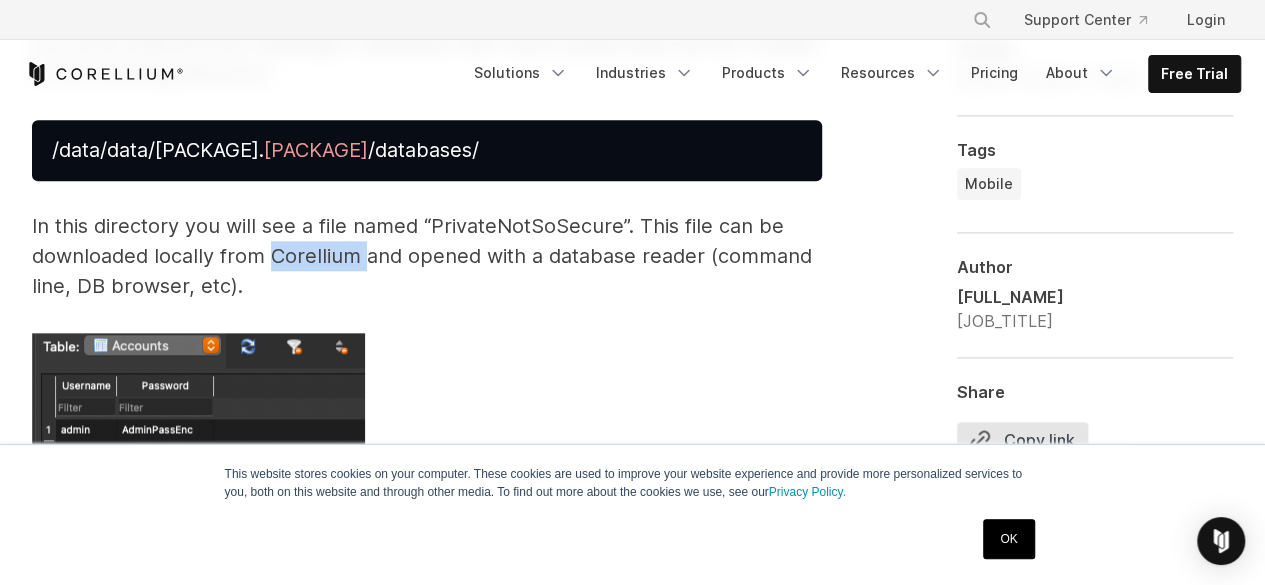 click on "In this directory you will see a file named “PrivateNotSoSecure”. This file can be downloaded locally from Corellium and opened with a database reader (command line, DB browser, etc)." at bounding box center (427, 256) 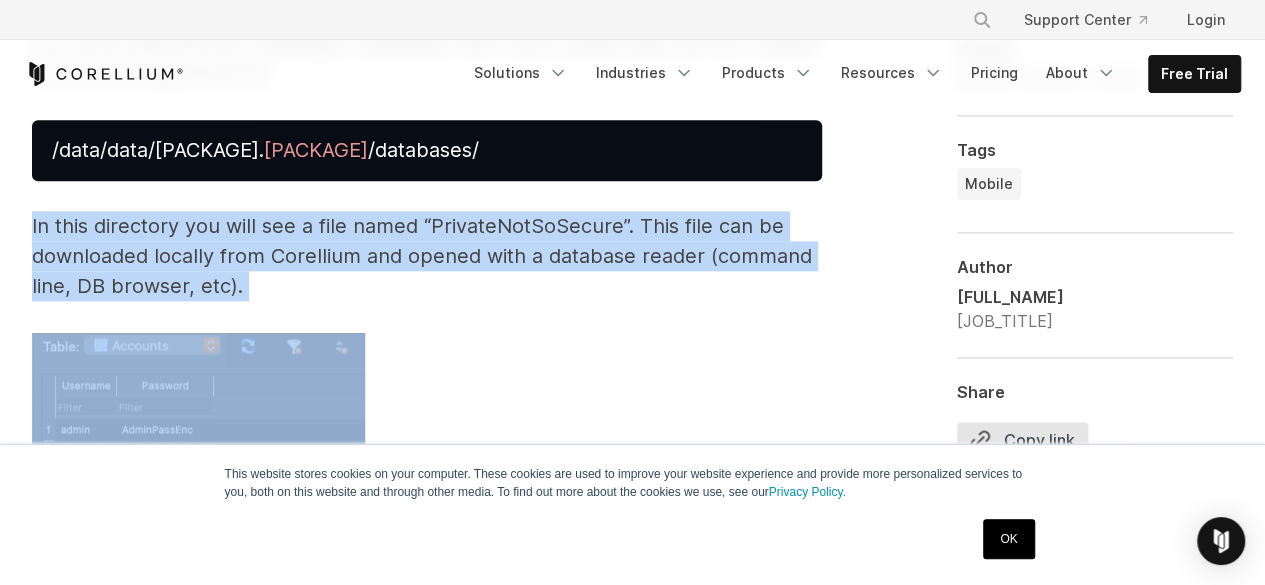 click on "In this directory you will see a file named “PrivateNotSoSecure”. This file can be downloaded locally from Corellium and opened with a database reader (command line, DB browser, etc)." at bounding box center (427, 256) 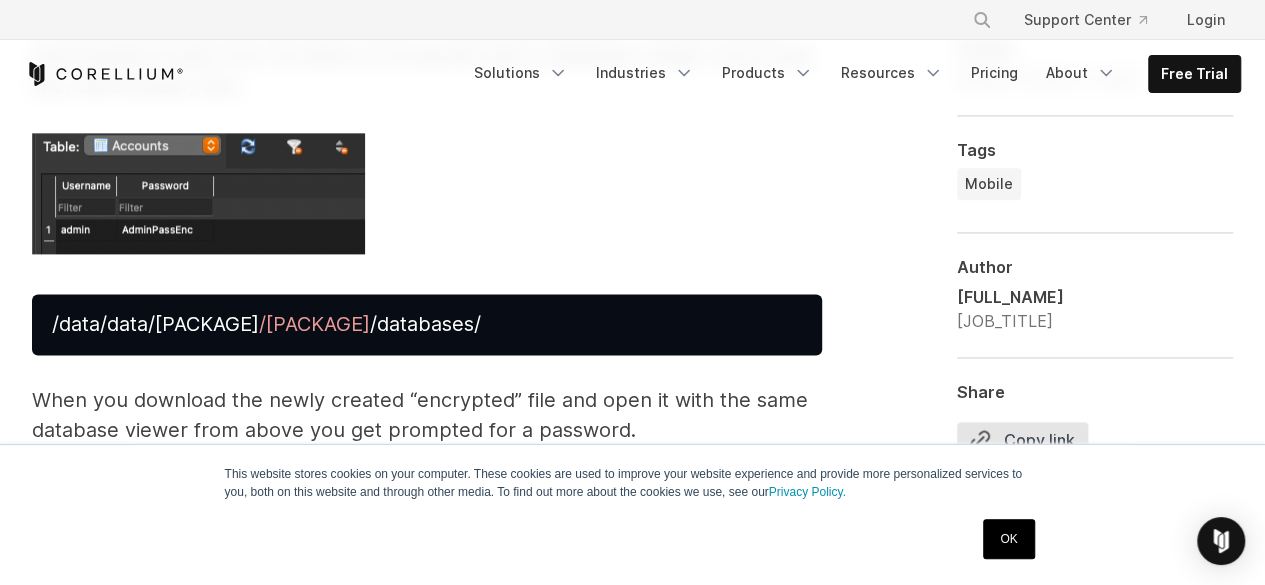 scroll, scrollTop: 5100, scrollLeft: 0, axis: vertical 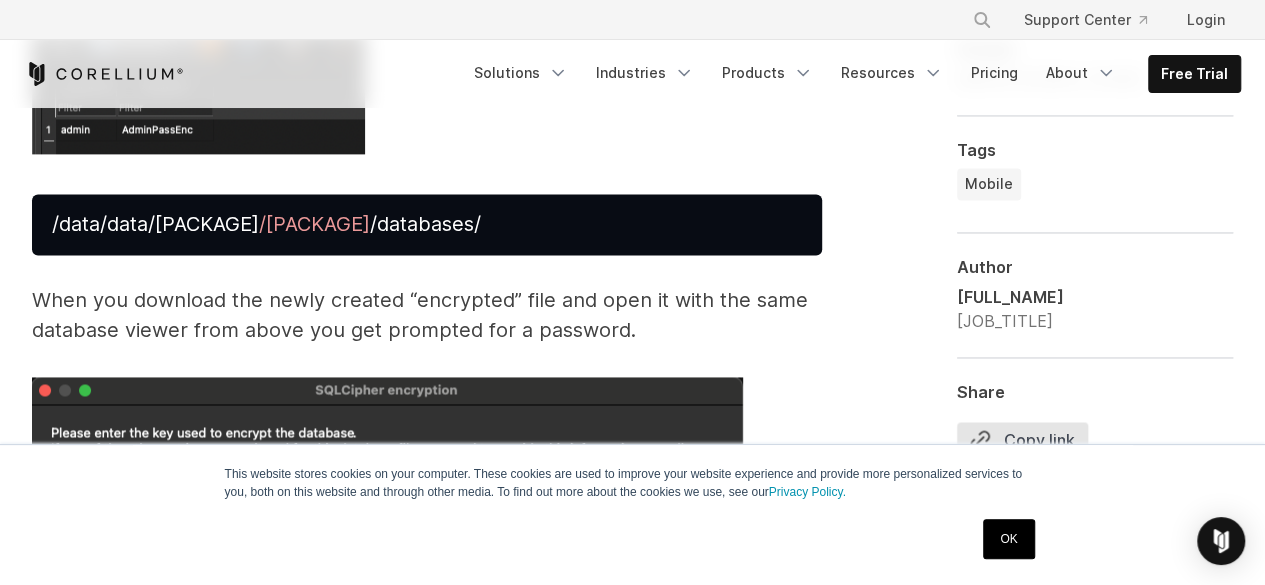 click on "When you download the newly created “encrypted” file and open it with the same database viewer from above you get prompted for a password." at bounding box center [427, 315] 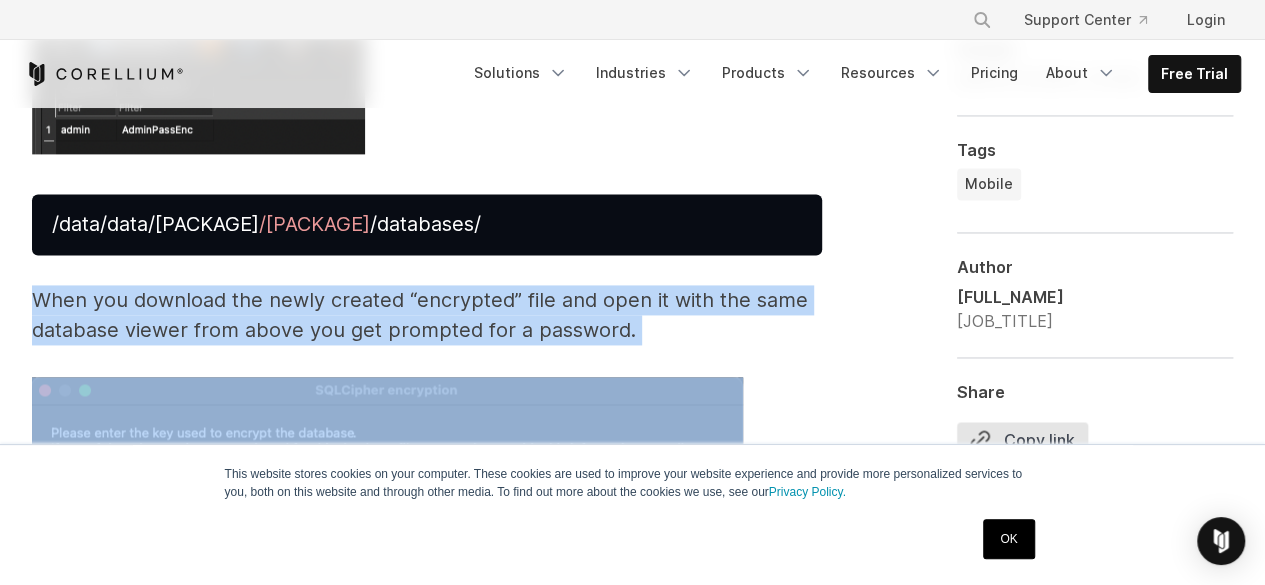 click on "When you download the newly created “encrypted” file and open it with the same database viewer from above you get prompted for a password." at bounding box center (427, 315) 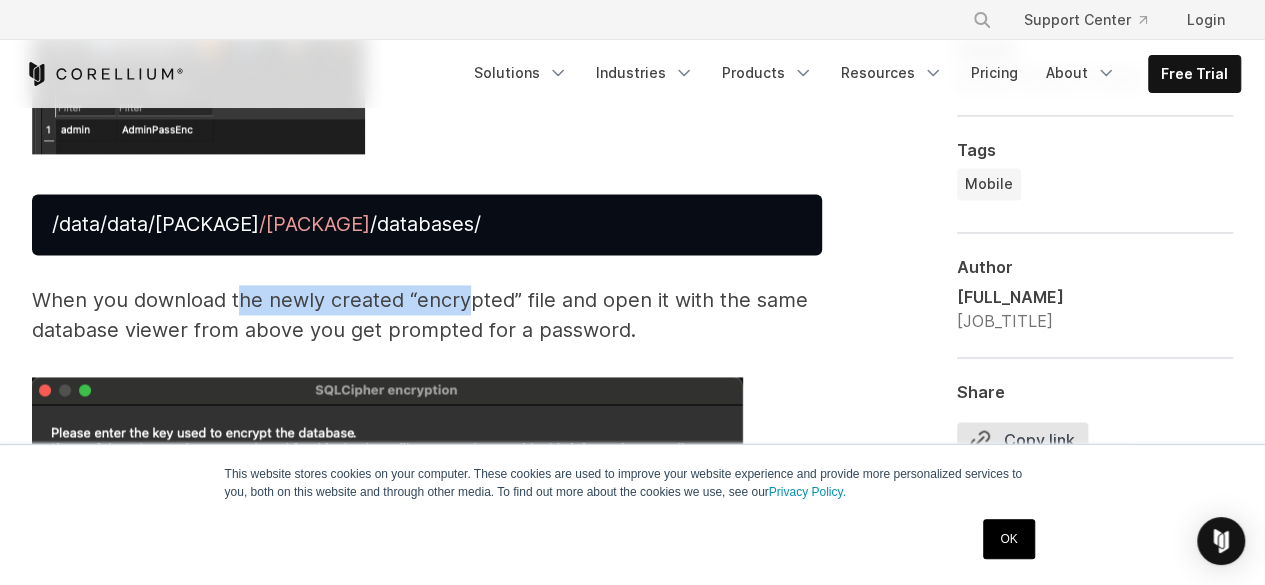 drag, startPoint x: 242, startPoint y: 296, endPoint x: 470, endPoint y: 300, distance: 228.03508 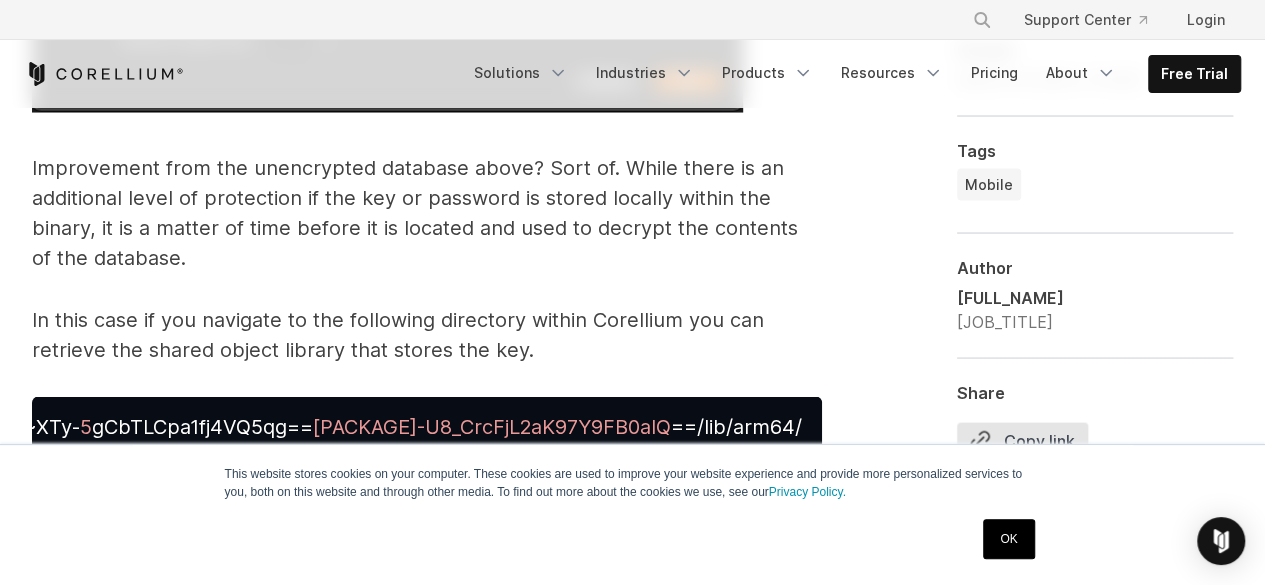 scroll, scrollTop: 5700, scrollLeft: 0, axis: vertical 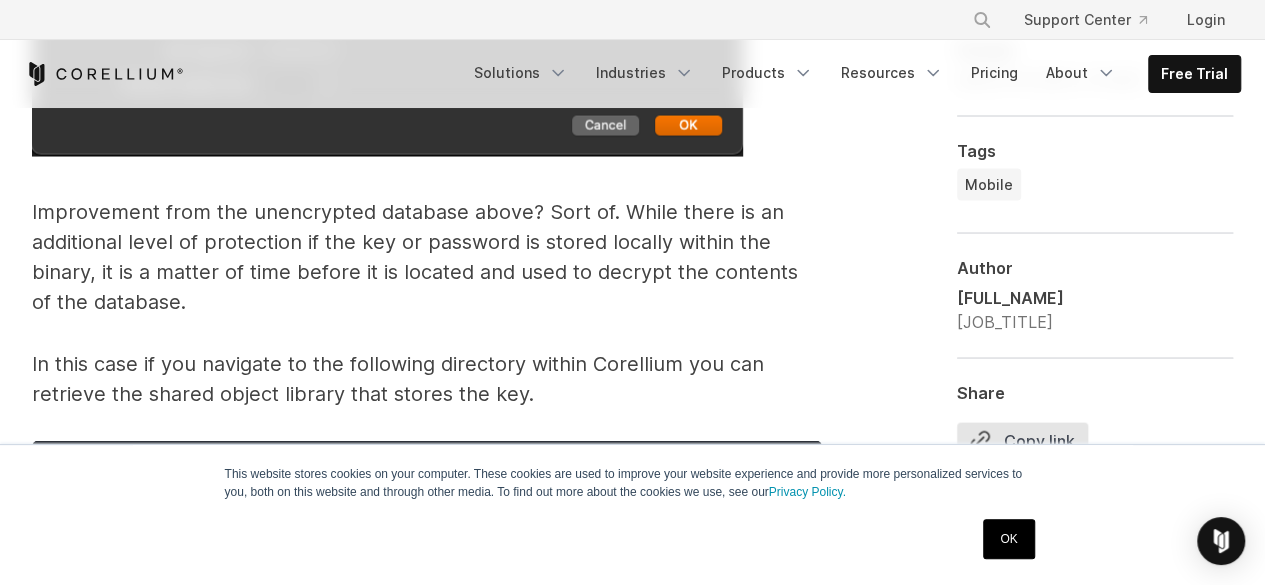click on "Improvement from the unencrypted database above? Sort of. While there is an additional level of protection if the key or password is stored locally within the binary, it is a matter of time before it is located and used to decrypt the contents of the database." at bounding box center [427, 257] 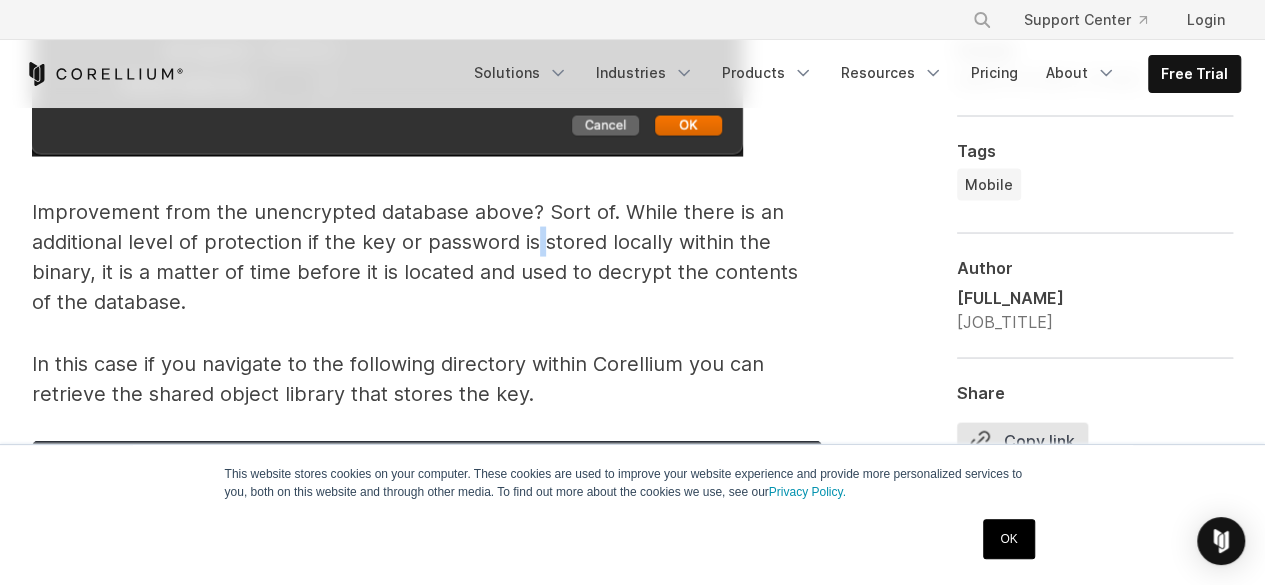 click on "Improvement from the unencrypted database above? Sort of. While there is an additional level of protection if the key or password is stored locally within the binary, it is a matter of time before it is located and used to decrypt the contents of the database." at bounding box center (427, 257) 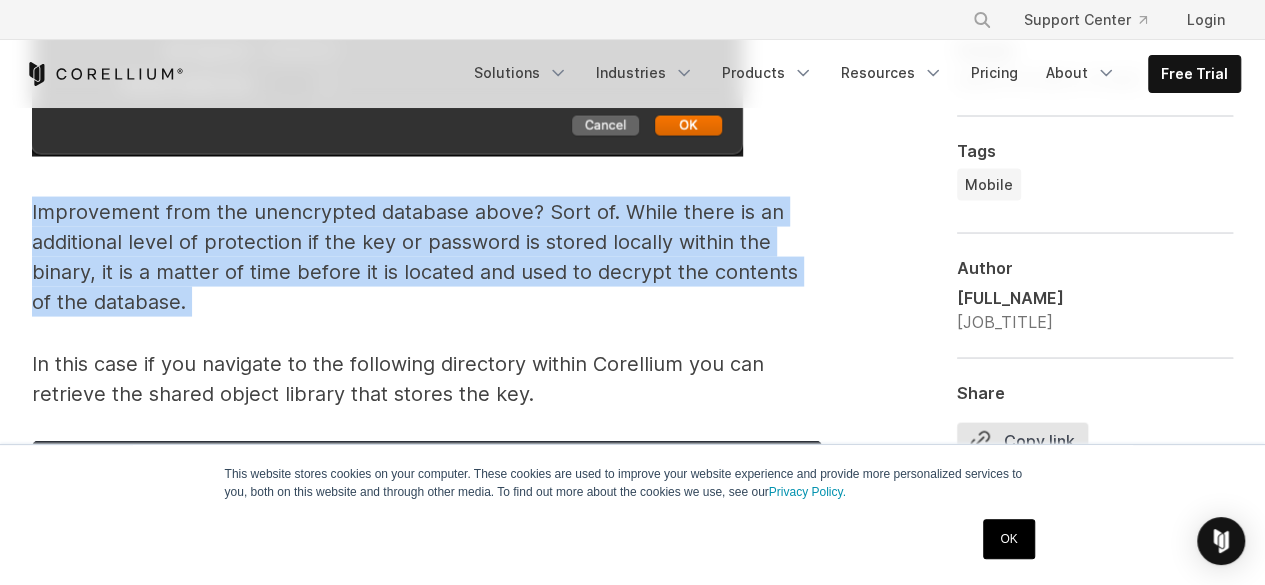click on "Improvement from the unencrypted database above? Sort of. While there is an additional level of protection if the key or password is stored locally within the binary, it is a matter of time before it is located and used to decrypt the contents of the database." at bounding box center [427, 257] 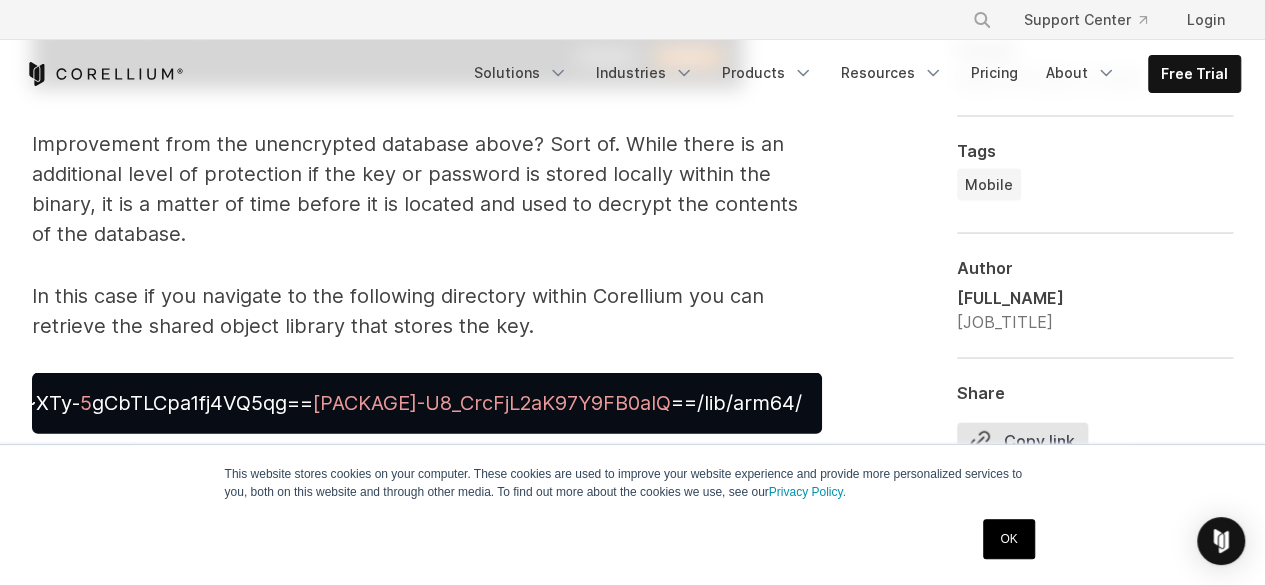 scroll, scrollTop: 5800, scrollLeft: 0, axis: vertical 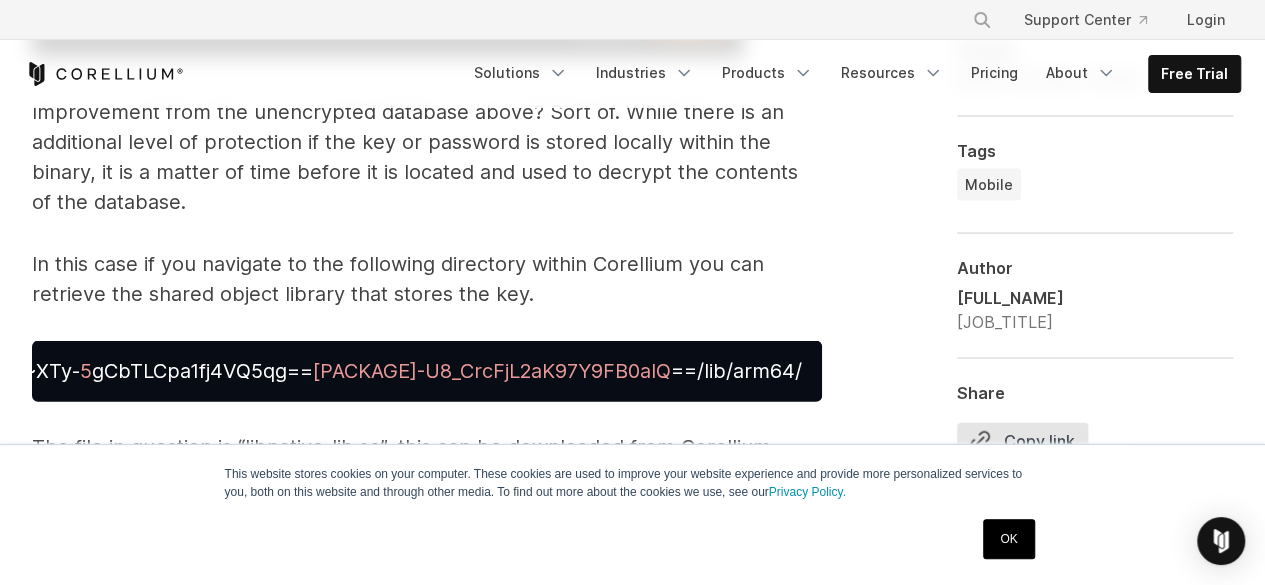 click on "In this case if you navigate to the following directory within Corellium you can retrieve the shared object library that stores the key." at bounding box center (427, 279) 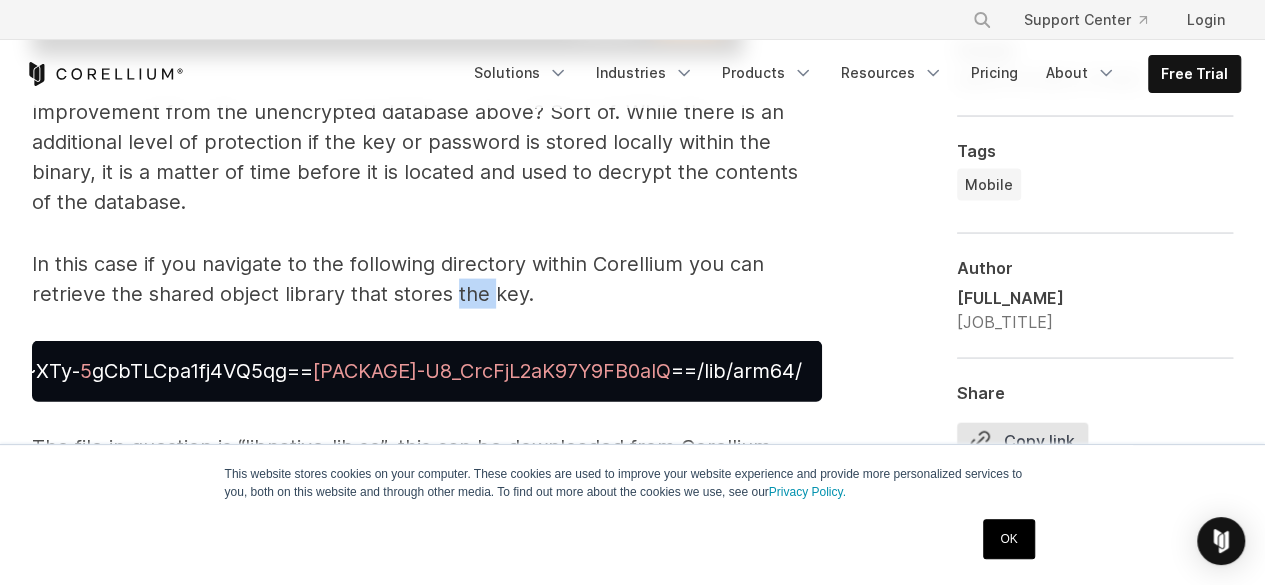 click on "In this case if you navigate to the following directory within Corellium you can retrieve the shared object library that stores the key." at bounding box center (427, 279) 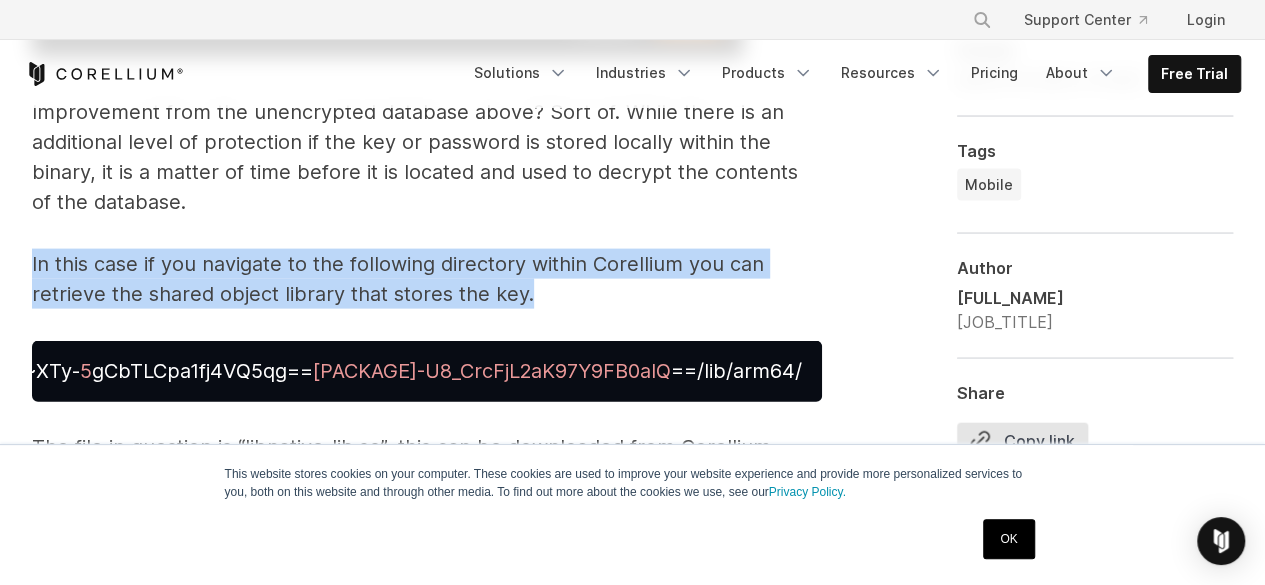 click on "In this case if you navigate to the following directory within Corellium you can retrieve the shared object library that stores the key." at bounding box center (427, 279) 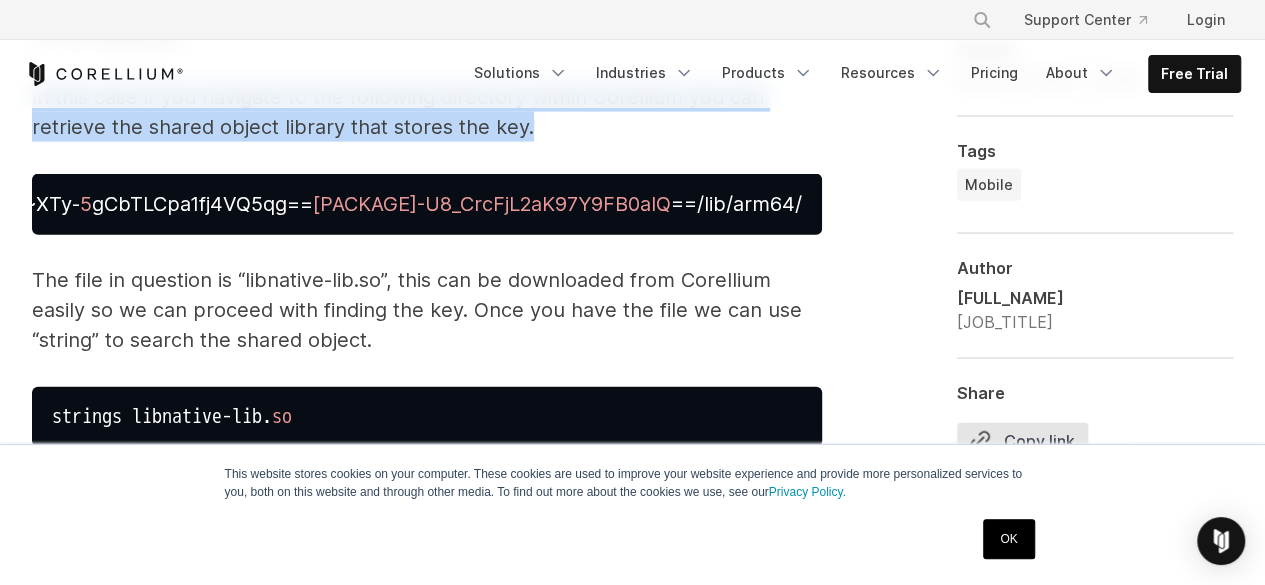 scroll, scrollTop: 6000, scrollLeft: 0, axis: vertical 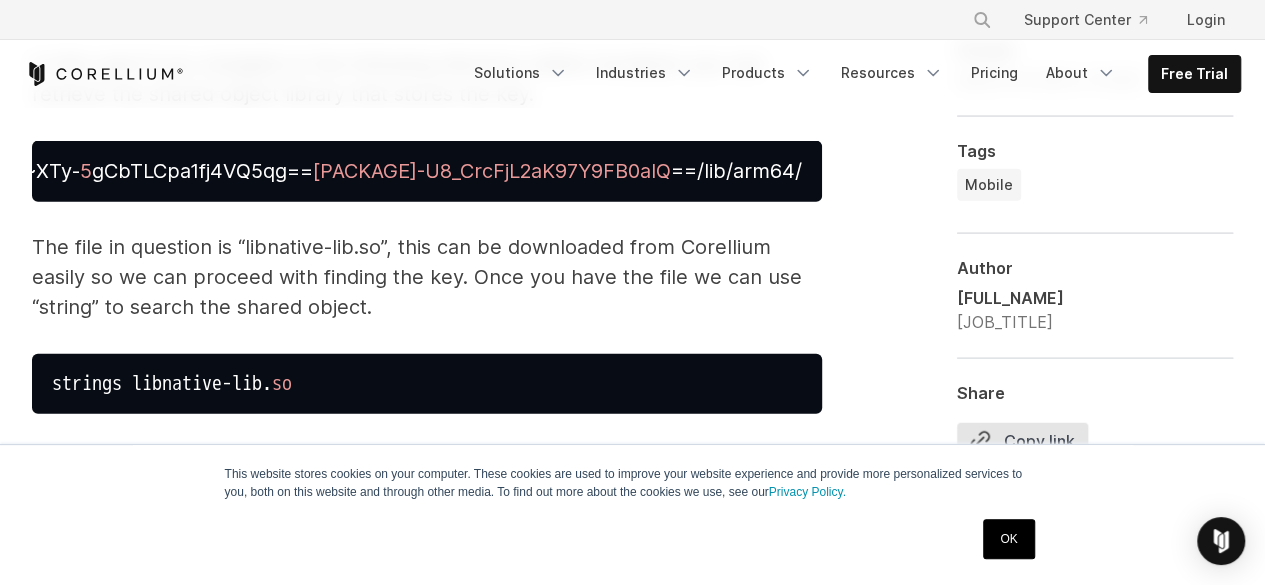 click on "The file in question is “libnative-lib.so”, this can be downloaded from Corellium easily so we can proceed with finding the key. Once you have the file we can use “string” to search the shared object." at bounding box center (427, 277) 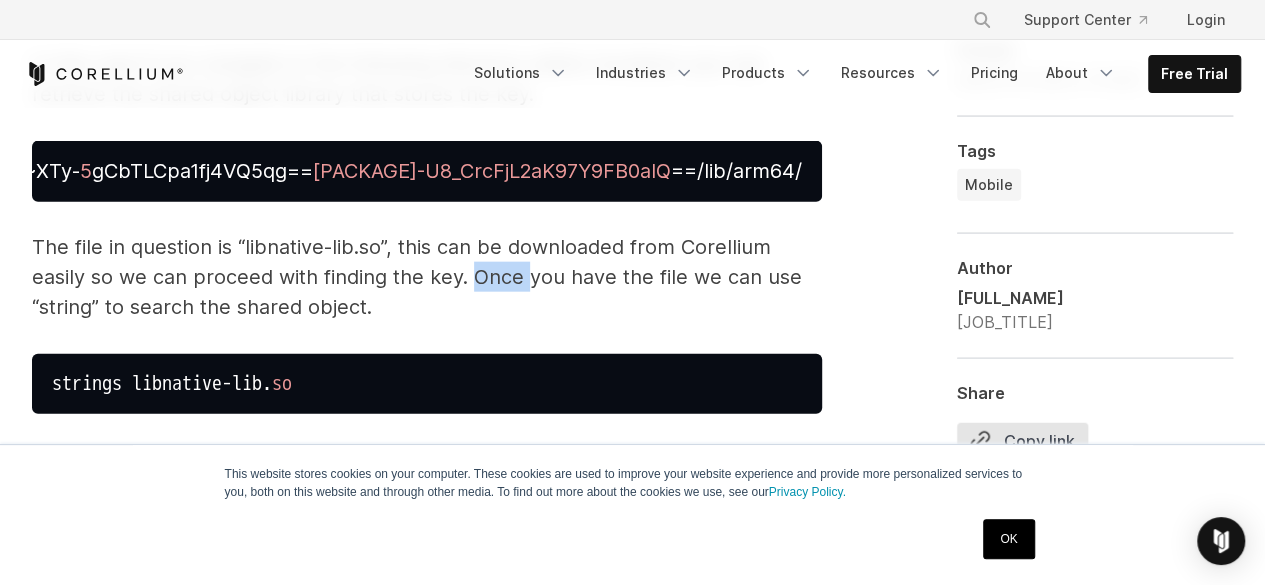click on "The file in question is “libnative-lib.so”, this can be downloaded from Corellium easily so we can proceed with finding the key. Once you have the file we can use “string” to search the shared object." at bounding box center (427, 277) 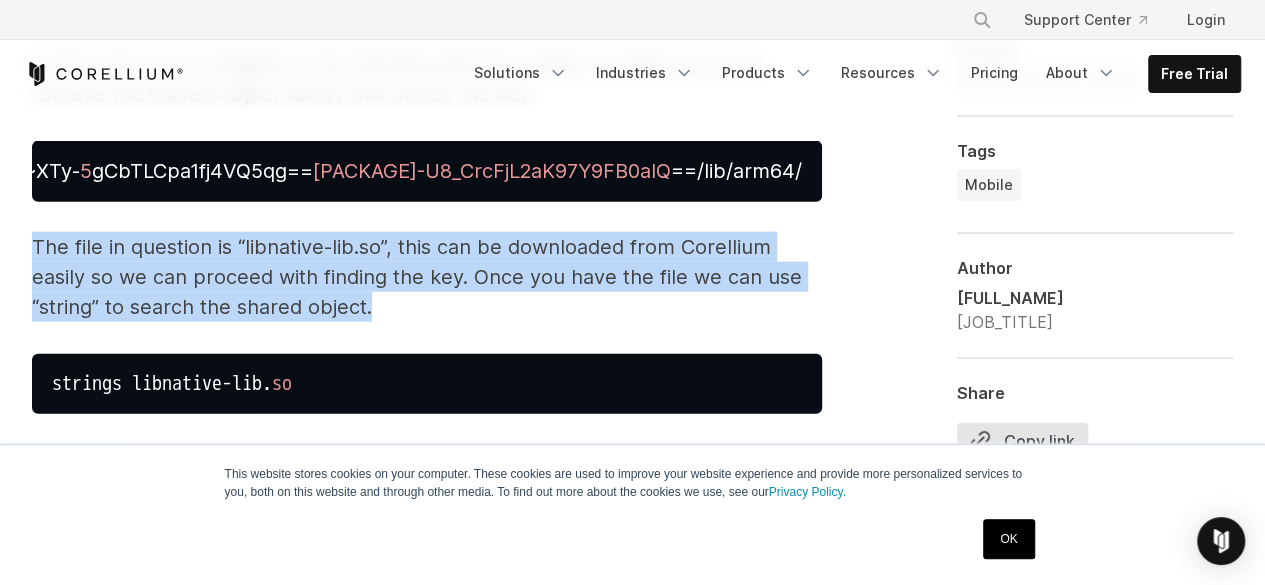 click on "The file in question is “libnative-lib.so”, this can be downloaded from Corellium easily so we can proceed with finding the key. Once you have the file we can use “string” to search the shared object." at bounding box center [427, 277] 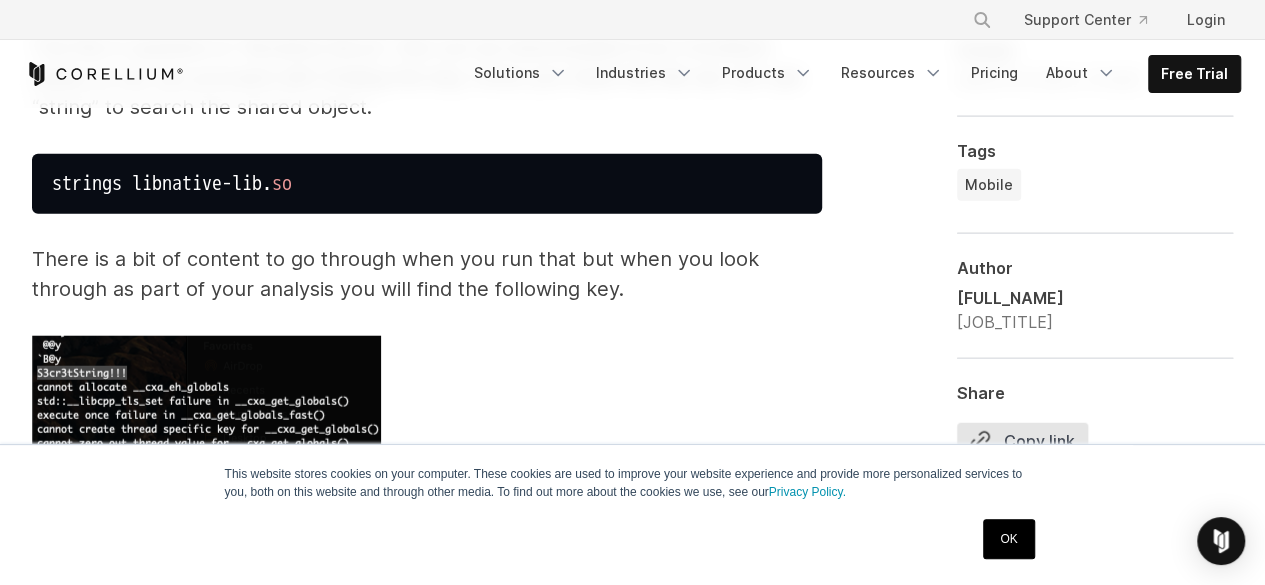 click on "There is a bit of content to go through when you run that but when you look through as part of your analysis you will find the following key." at bounding box center (427, 274) 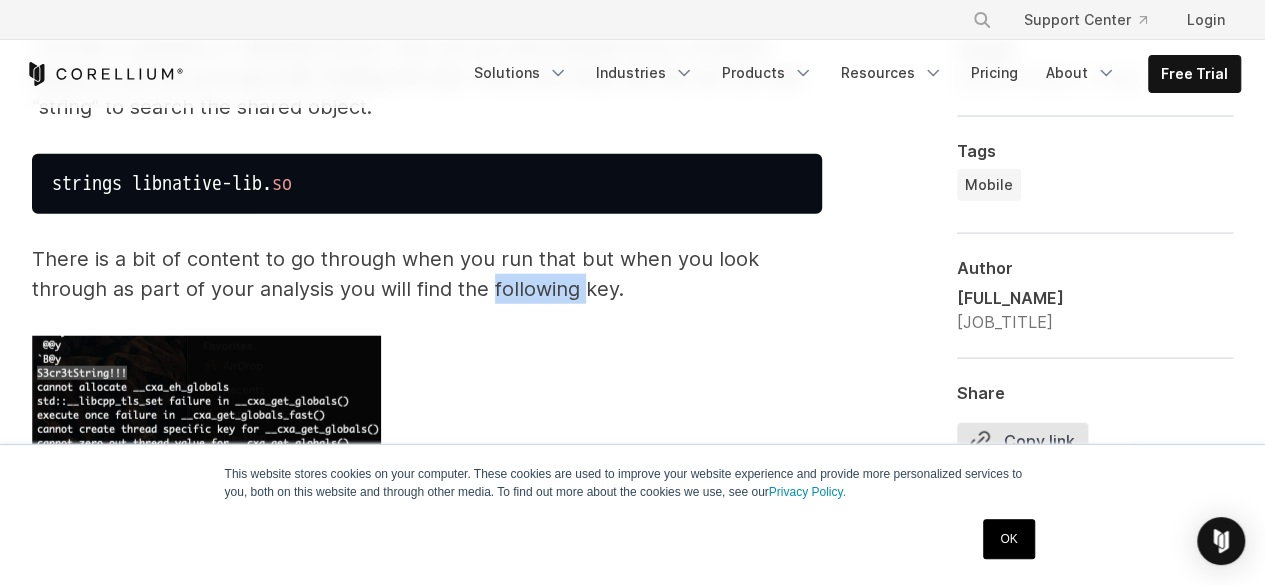click on "There is a bit of content to go through when you run that but when you look through as part of your analysis you will find the following key." at bounding box center (427, 274) 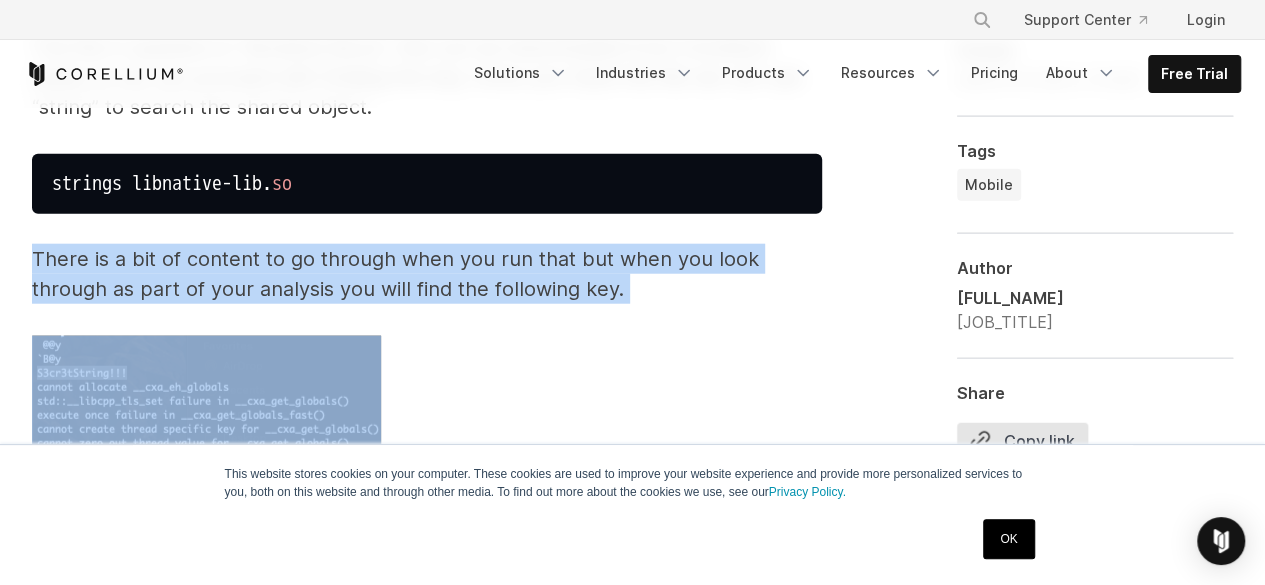 click on "There is a bit of content to go through when you run that but when you look through as part of your analysis you will find the following key." at bounding box center (427, 274) 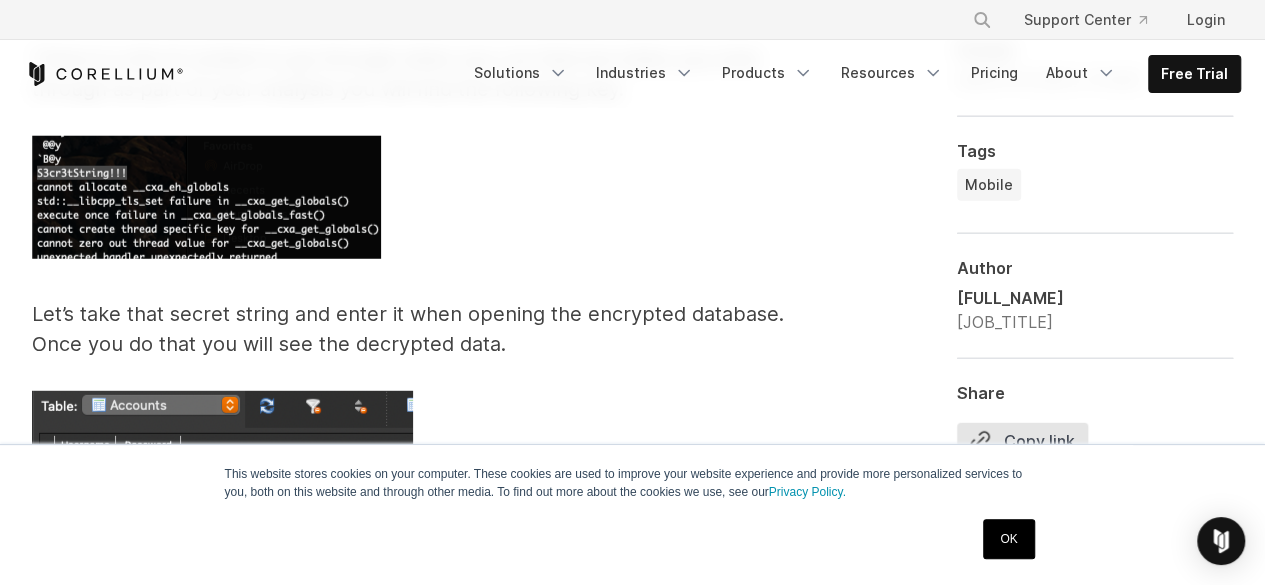 click on "Let’s take that secret string and enter it when opening the encrypted database. Once you do that you will see the decrypted data." at bounding box center (427, 329) 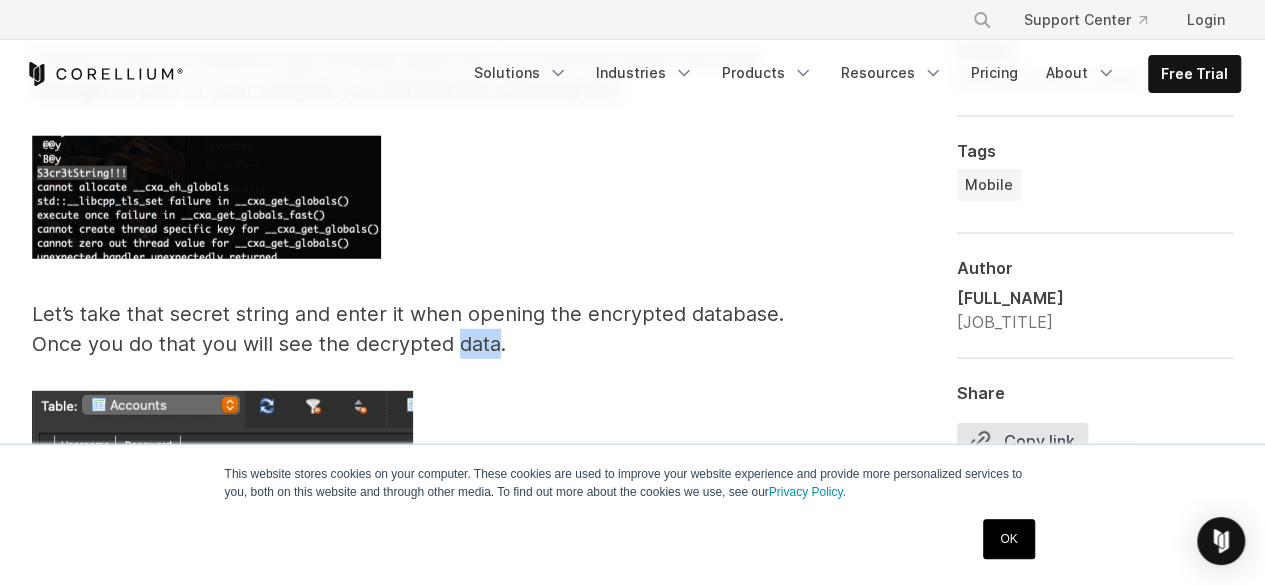 click on "Let’s take that secret string and enter it when opening the encrypted database. Once you do that you will see the decrypted data." at bounding box center [427, 329] 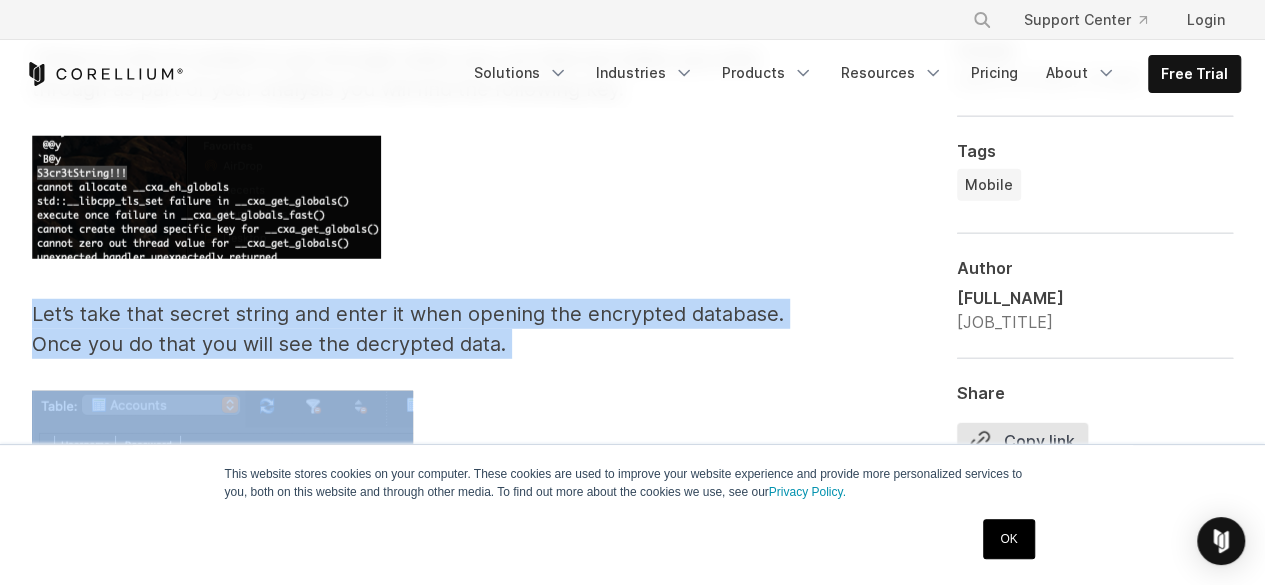 click on "Let’s take that secret string and enter it when opening the encrypted database. Once you do that you will see the decrypted data." at bounding box center [427, 329] 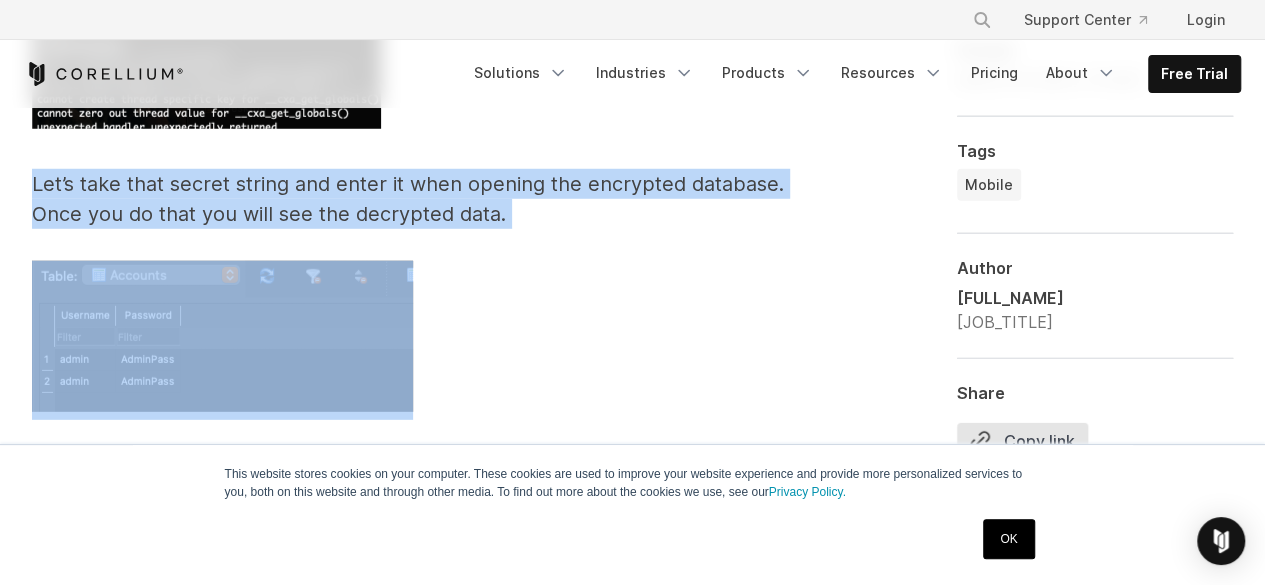 scroll, scrollTop: 6700, scrollLeft: 0, axis: vertical 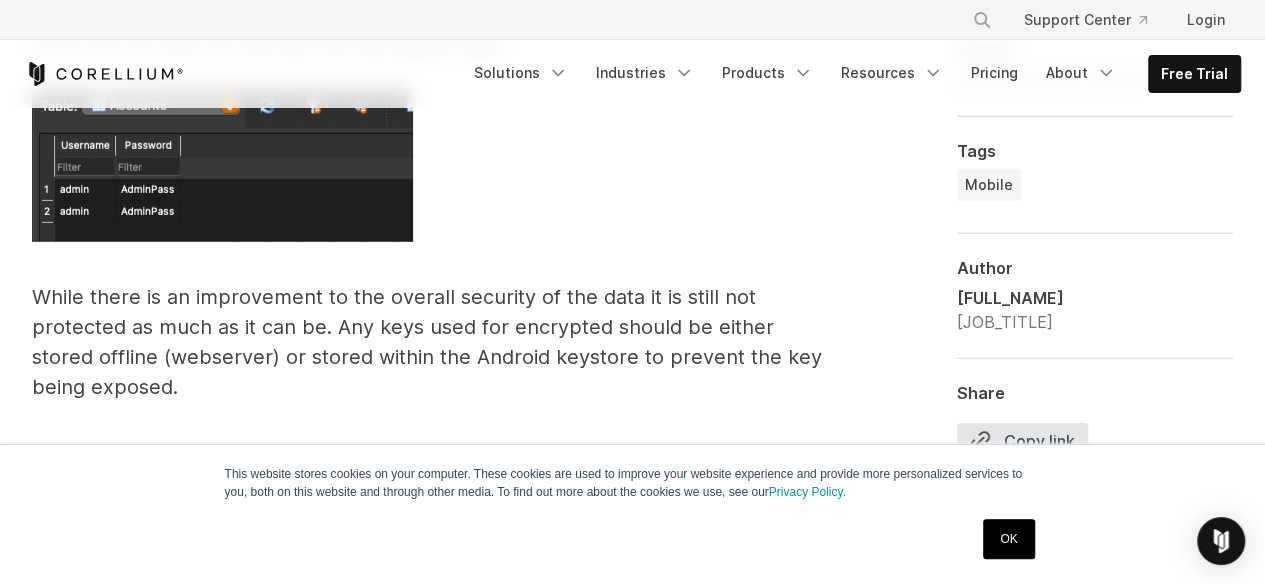 click on "While there is an improvement to the overall security of the data it is still not protected as much as it can be. Any keys used for encrypted should be either stored offline (webserver) or stored within the Android keystore to prevent the key being exposed." at bounding box center (427, 342) 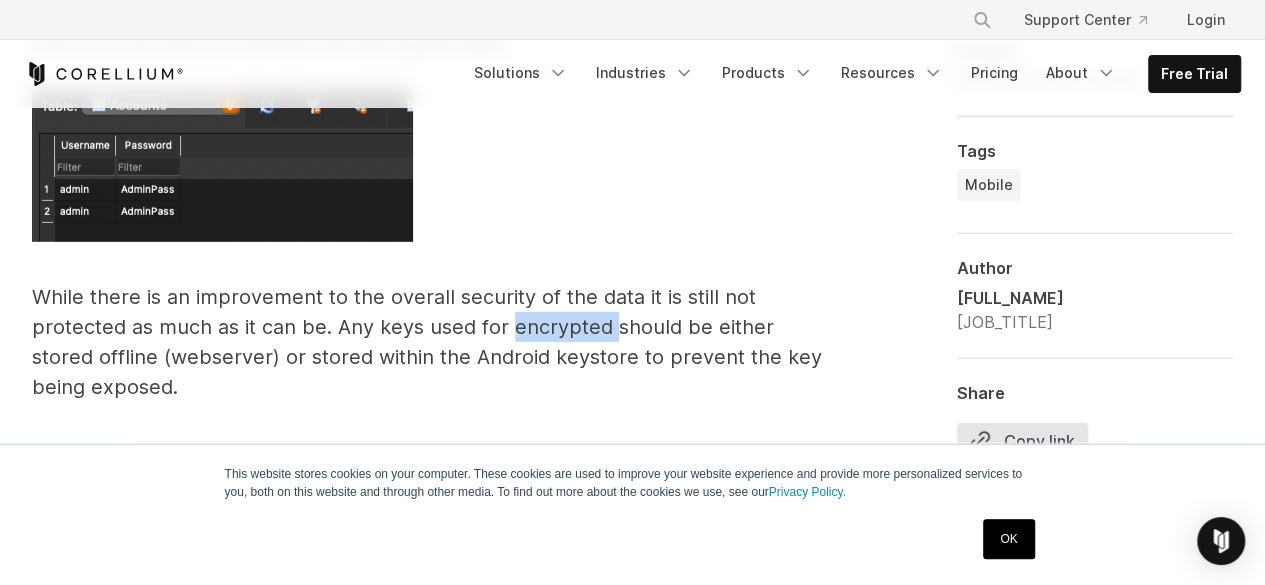 click on "While there is an improvement to the overall security of the data it is still not protected as much as it can be. Any keys used for encrypted should be either stored offline (webserver) or stored within the Android keystore to prevent the key being exposed." at bounding box center (427, 342) 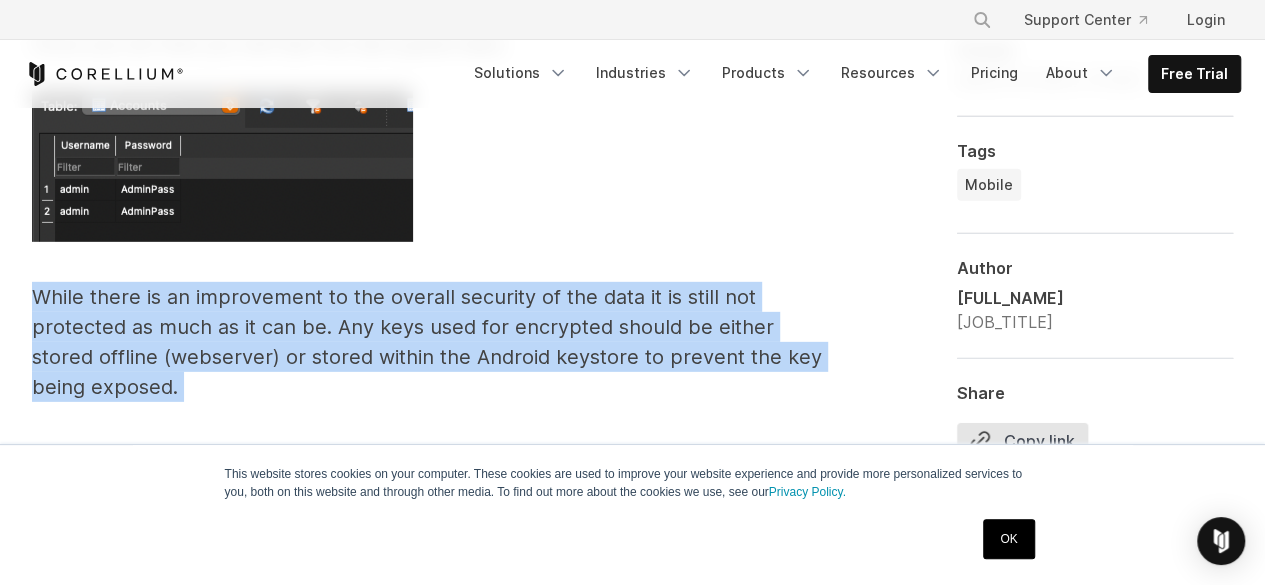 click on "While there is an improvement to the overall security of the data it is still not protected as much as it can be. Any keys used for encrypted should be either stored offline (webserver) or stored within the Android keystore to prevent the key being exposed." at bounding box center [427, 342] 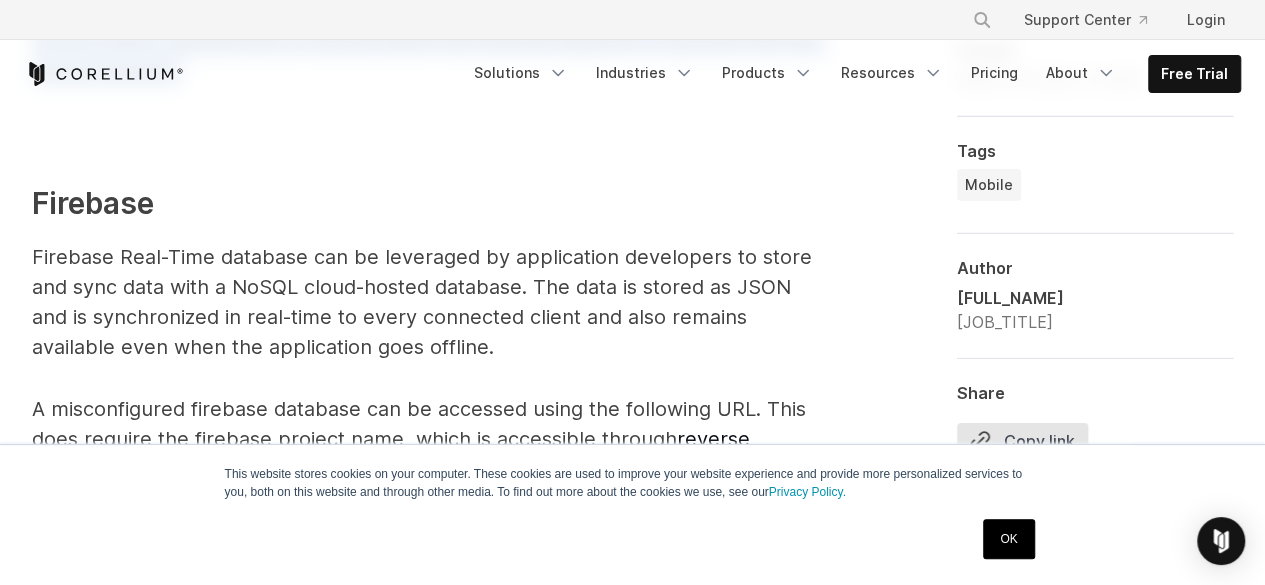 scroll, scrollTop: 7100, scrollLeft: 0, axis: vertical 